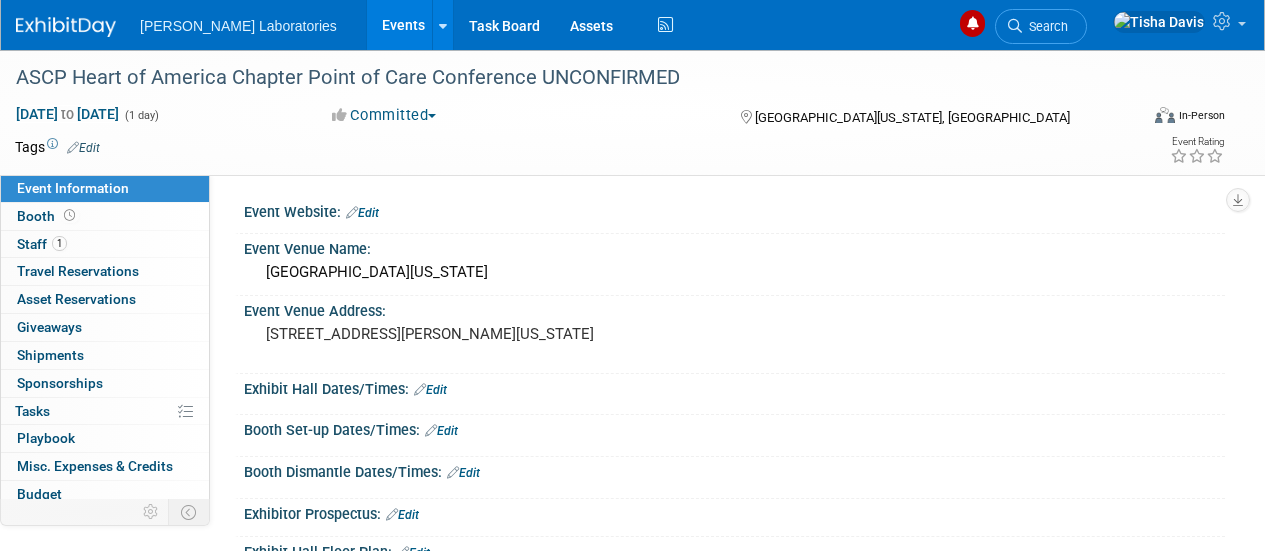 scroll, scrollTop: 295, scrollLeft: 0, axis: vertical 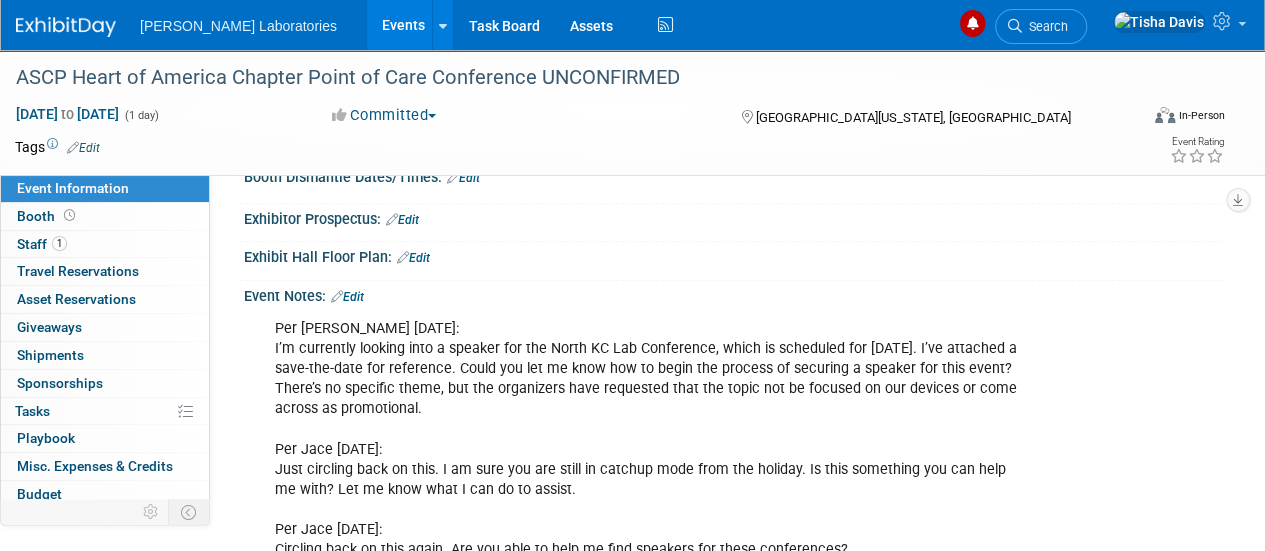 click on "Events" at bounding box center [403, 25] 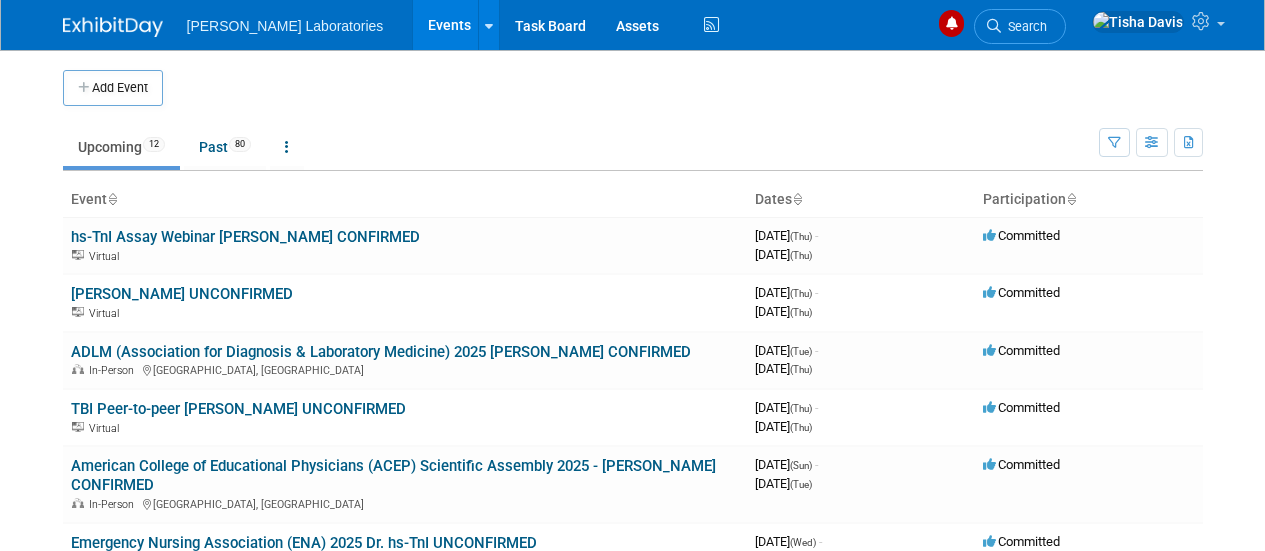 scroll, scrollTop: 0, scrollLeft: 0, axis: both 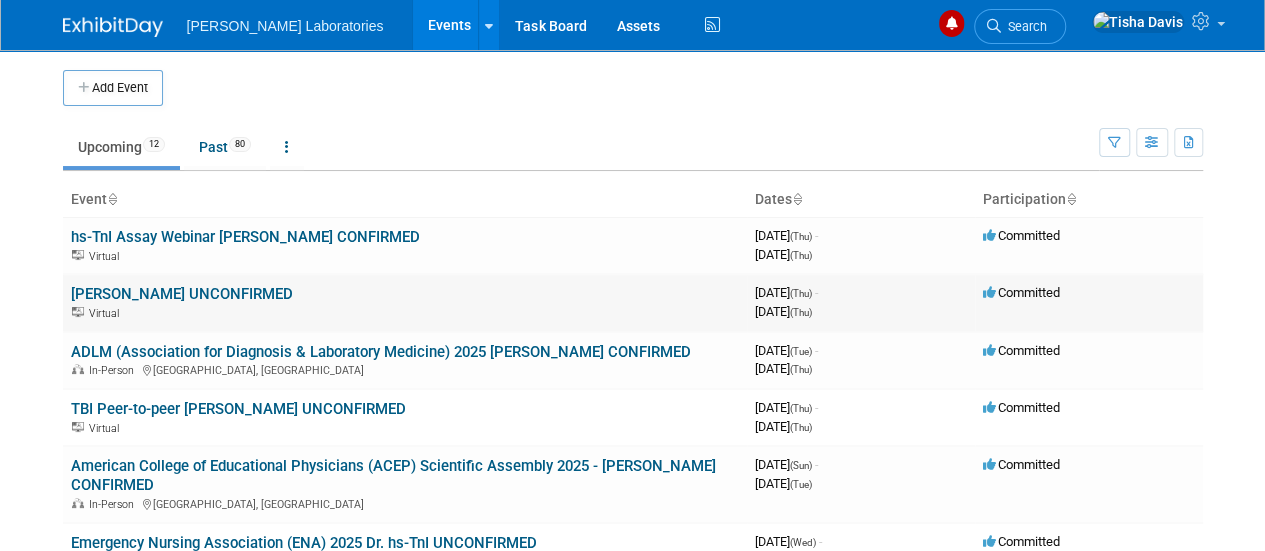 click on "[PERSON_NAME] UNCONFIRMED" at bounding box center [182, 294] 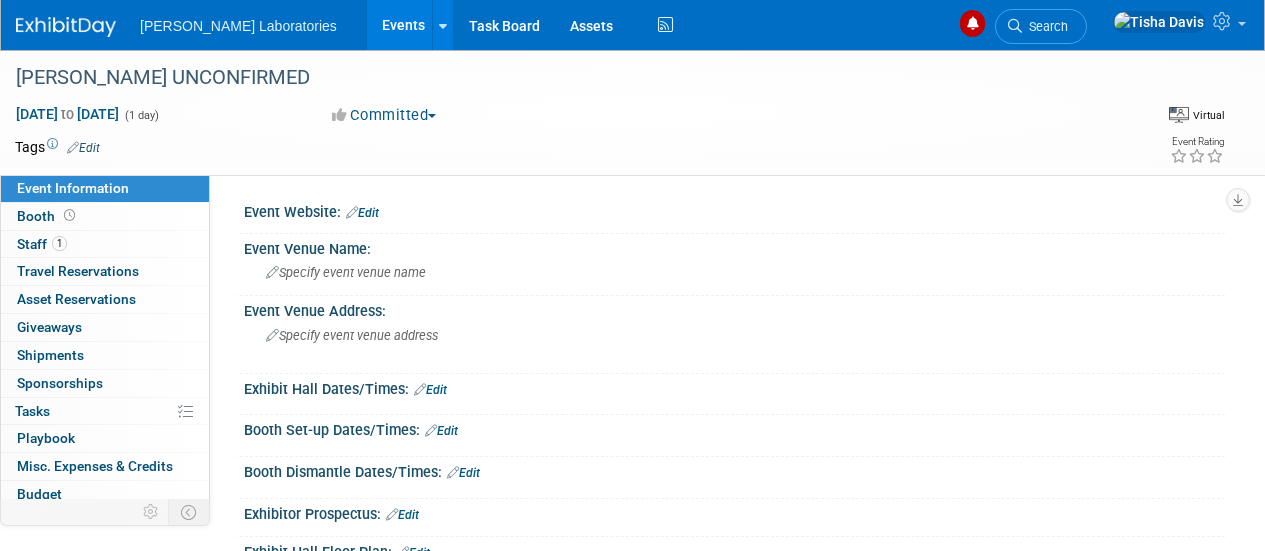 scroll, scrollTop: 0, scrollLeft: 0, axis: both 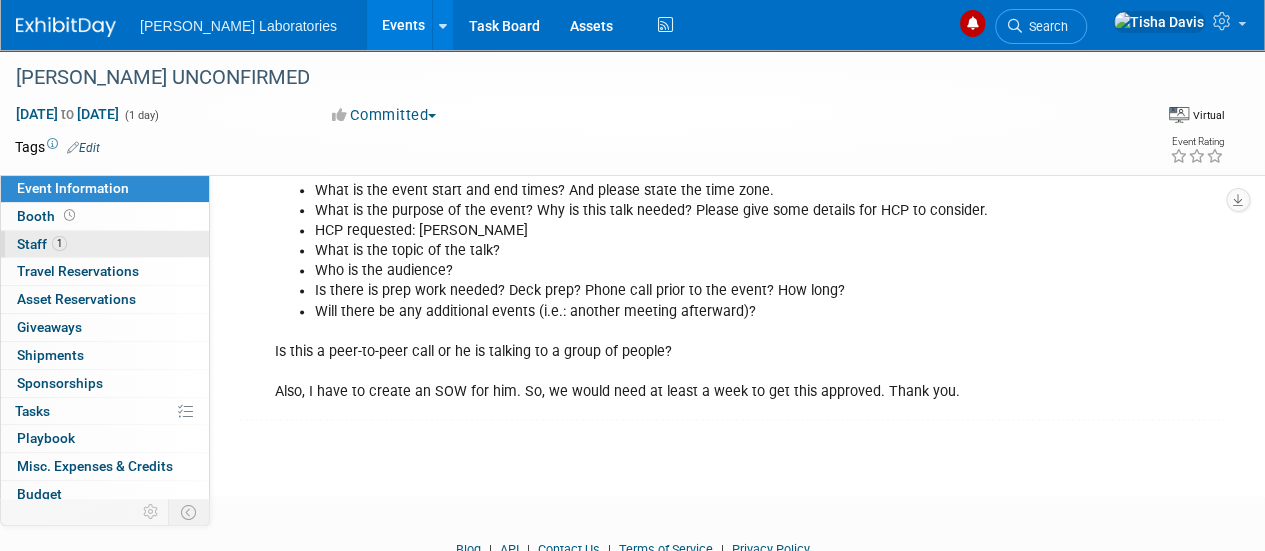 click on "Staff 1" at bounding box center (42, 244) 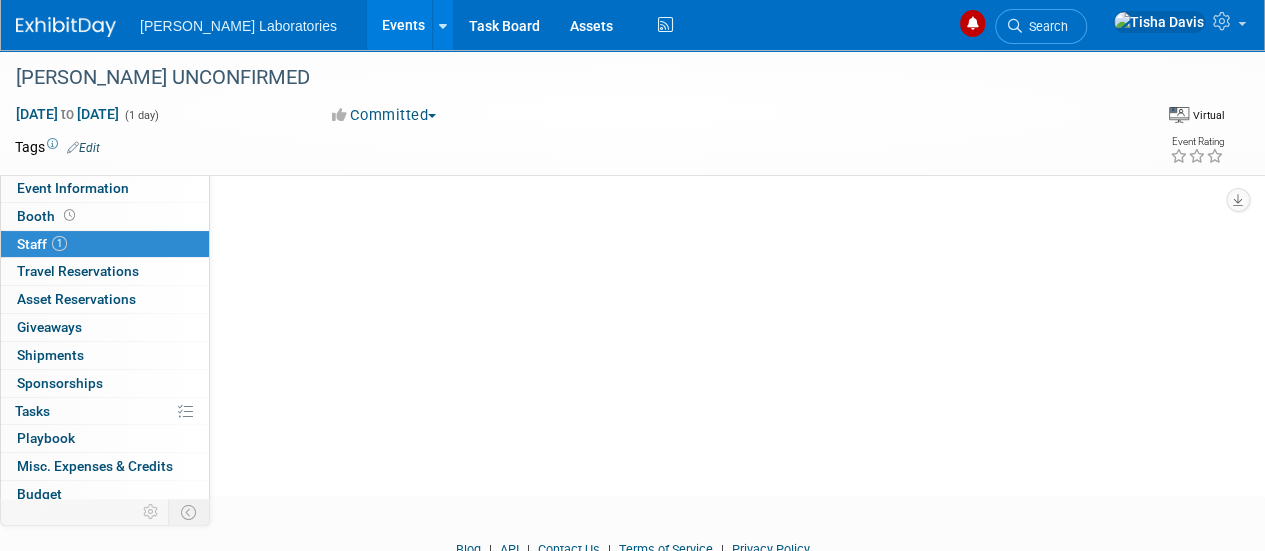 scroll, scrollTop: 0, scrollLeft: 0, axis: both 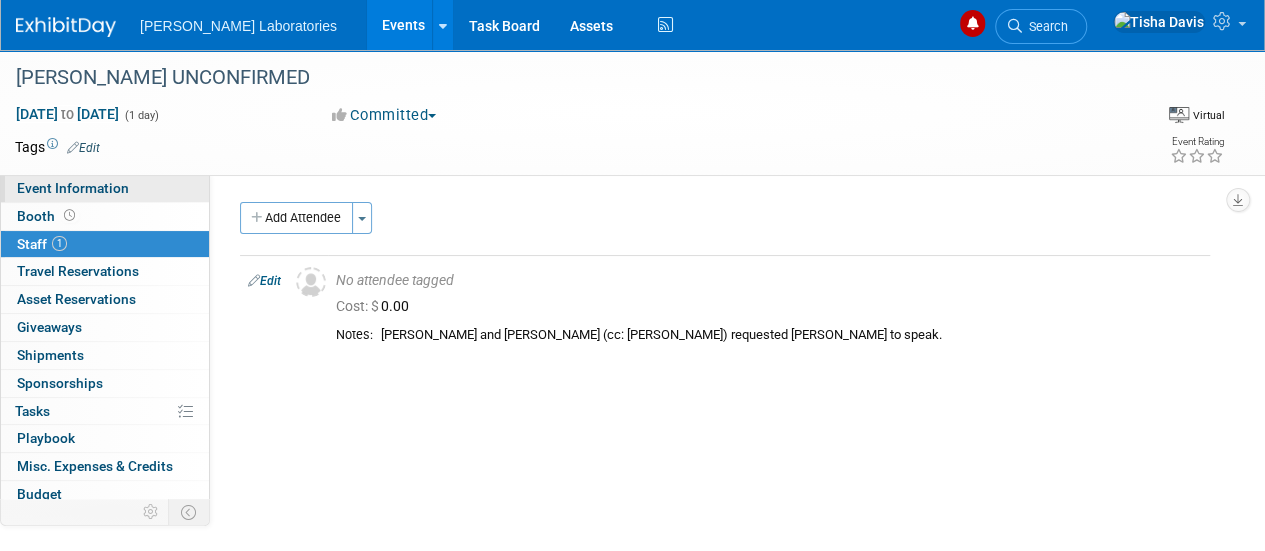click on "Event Information" at bounding box center (73, 188) 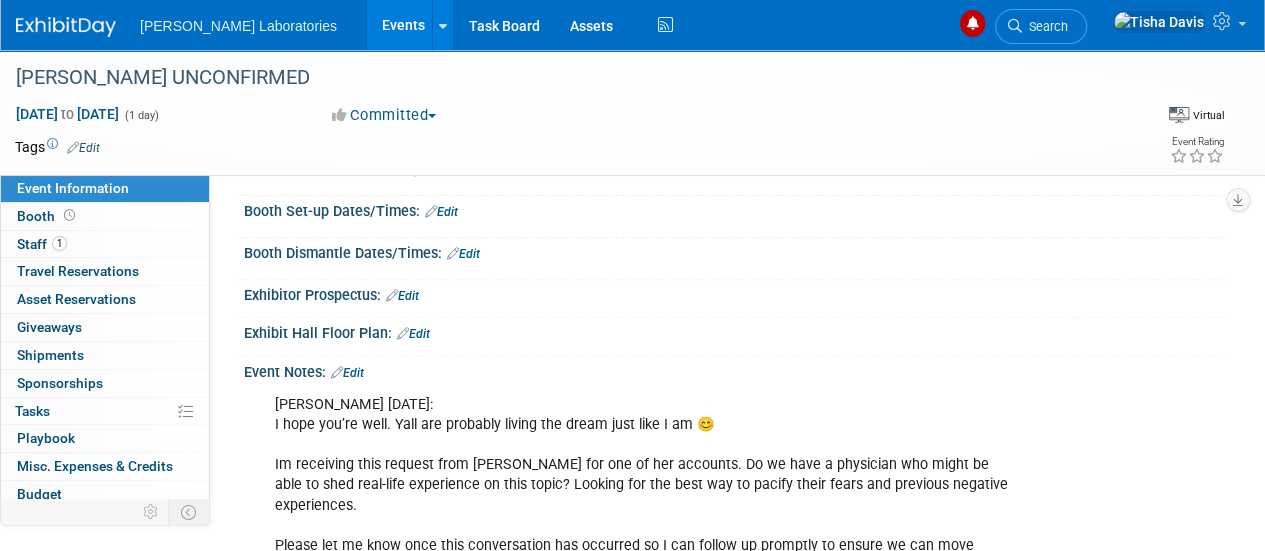 scroll, scrollTop: 242, scrollLeft: 0, axis: vertical 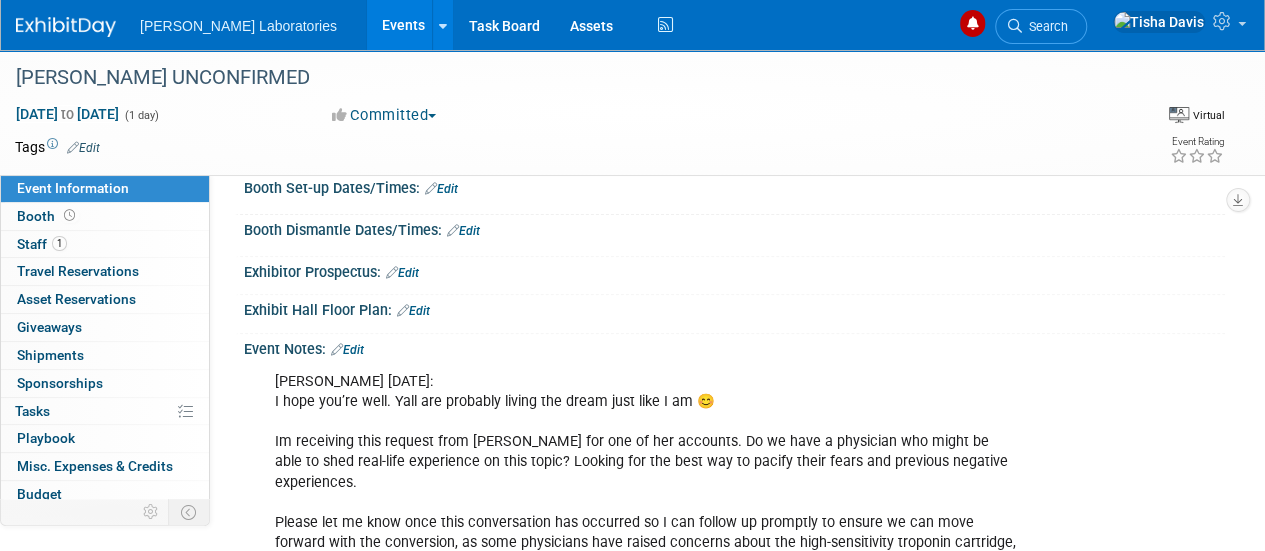 click on "Edit" at bounding box center [347, 350] 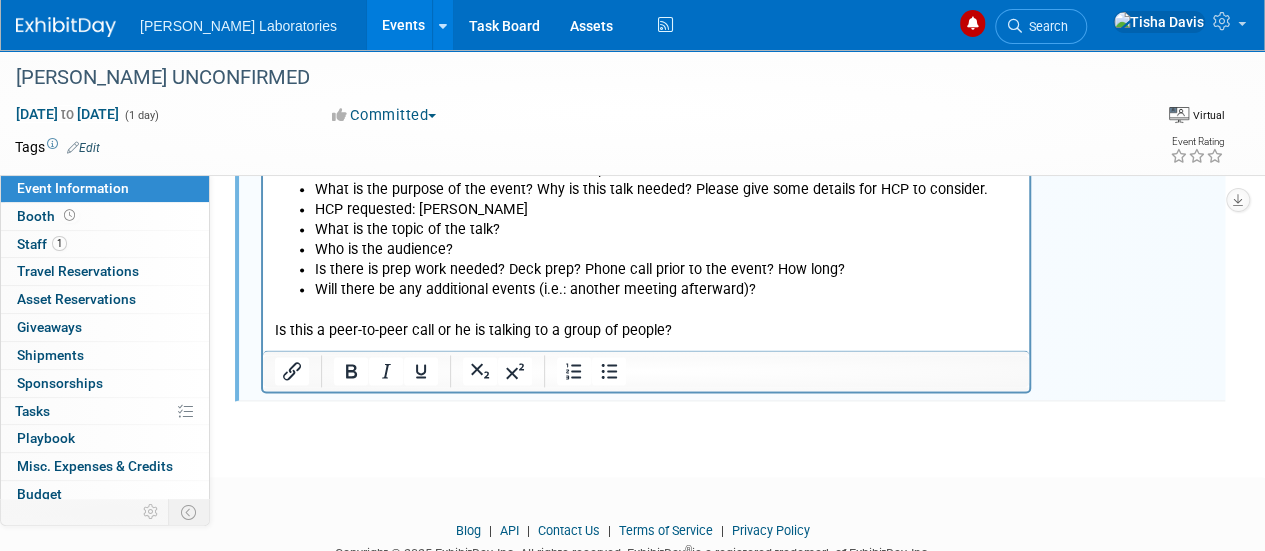 scroll, scrollTop: 1204, scrollLeft: 0, axis: vertical 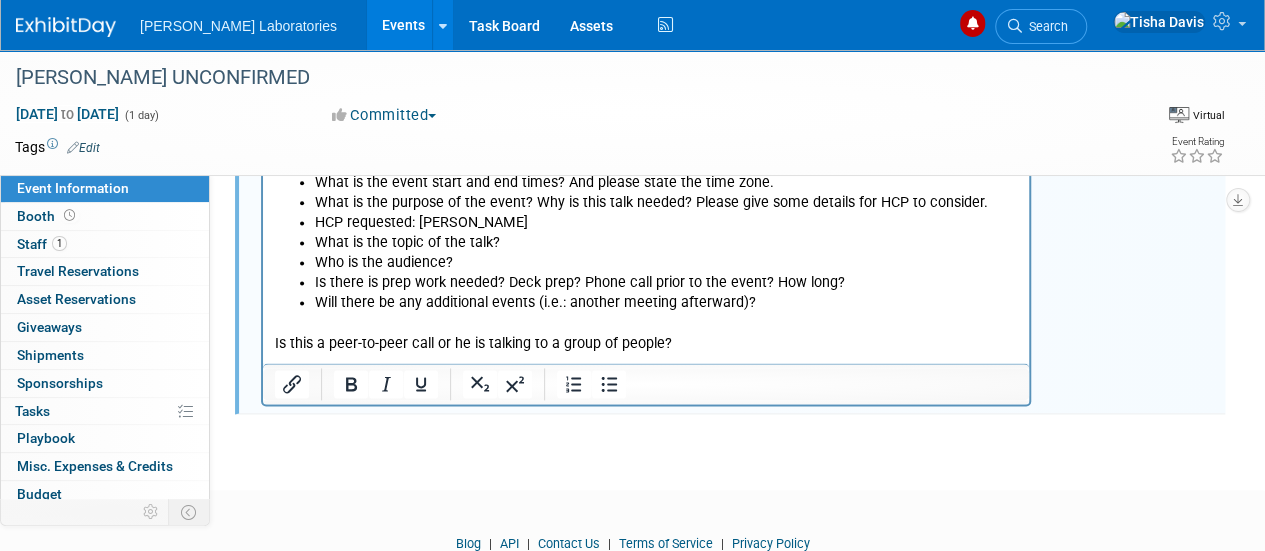 click on "Is this a peer-to-peer call or he is talking to a group of people?   Also, I have to create an SOW for him. So, we would need at least a week to get this approved. Thank you." at bounding box center (646, 354) 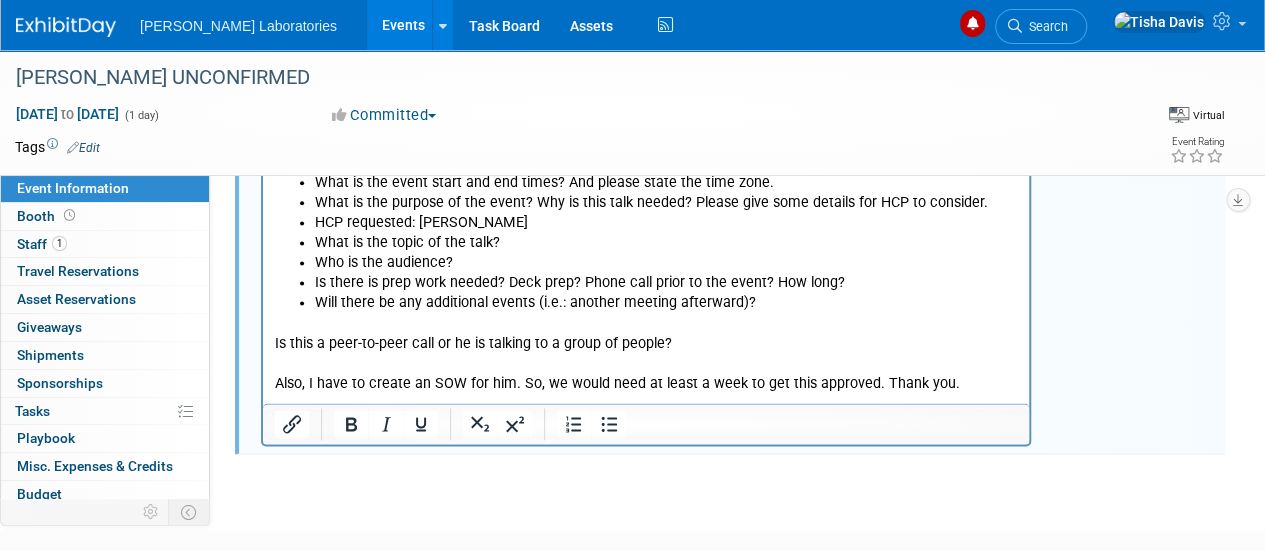 type 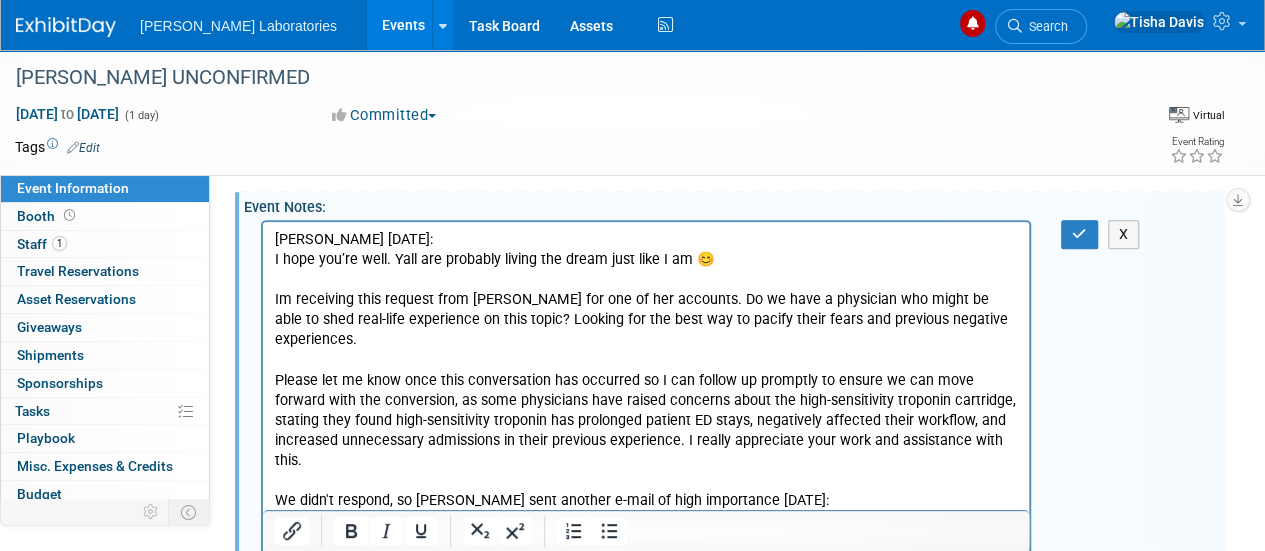 scroll, scrollTop: 381, scrollLeft: 0, axis: vertical 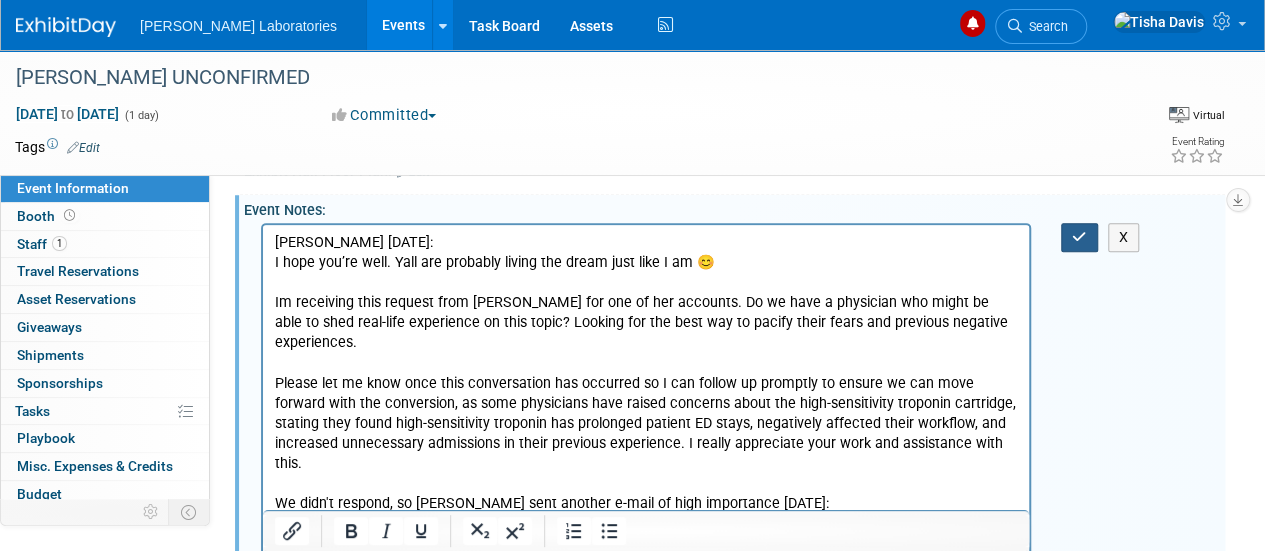 click at bounding box center [1079, 237] 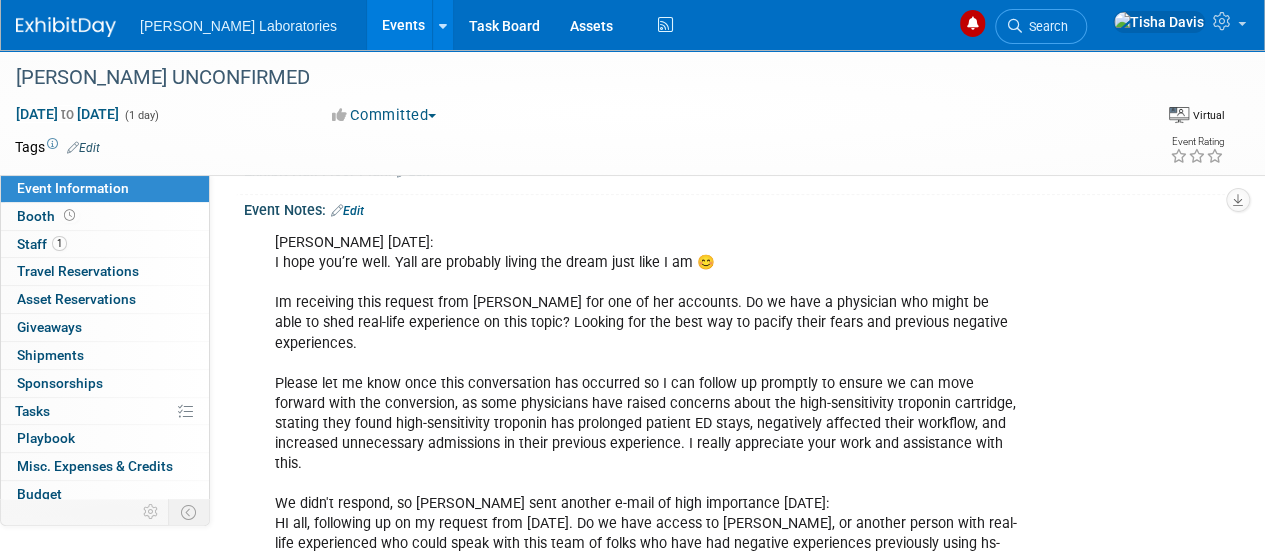 click on "Events" at bounding box center (403, 25) 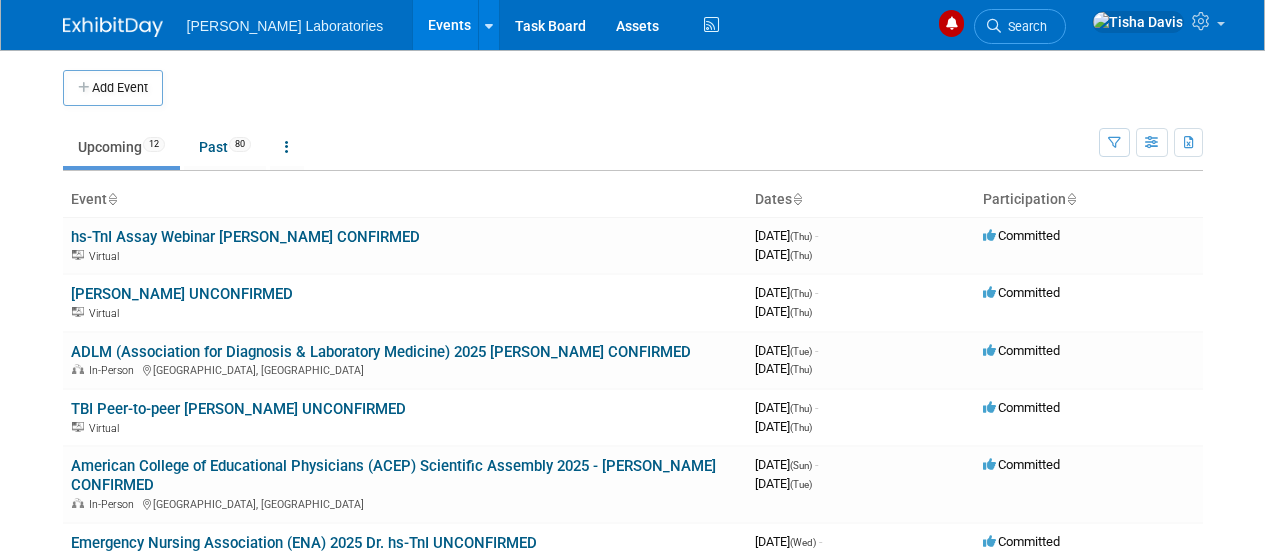 scroll, scrollTop: 0, scrollLeft: 0, axis: both 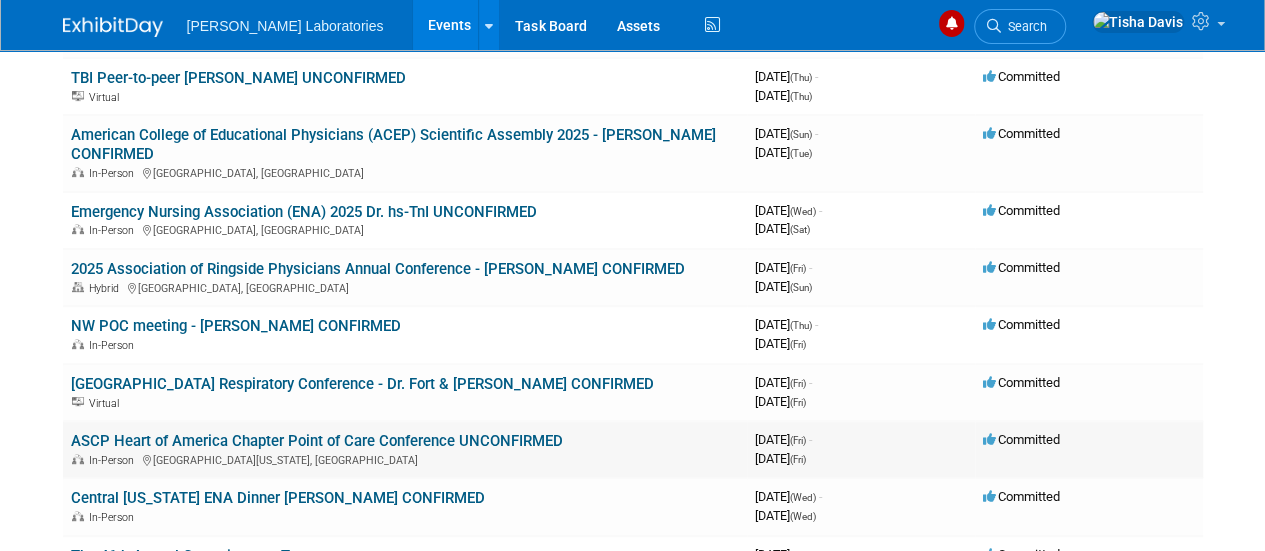 click on "ASCP Heart of America Chapter Point of Care Conference UNCONFIRMED" at bounding box center [317, 441] 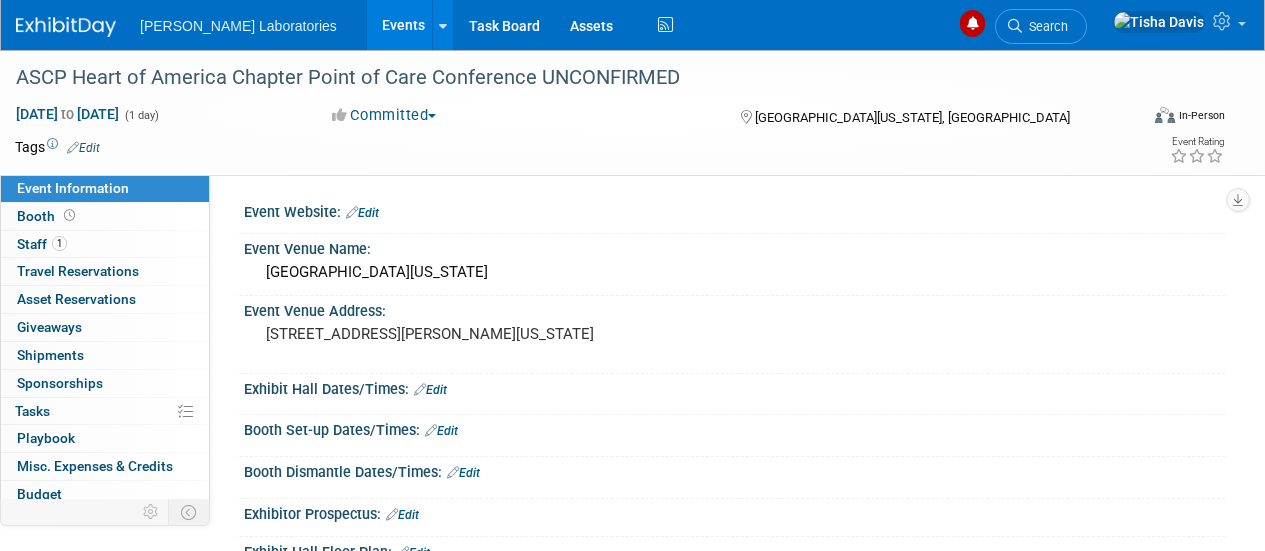 scroll, scrollTop: 0, scrollLeft: 0, axis: both 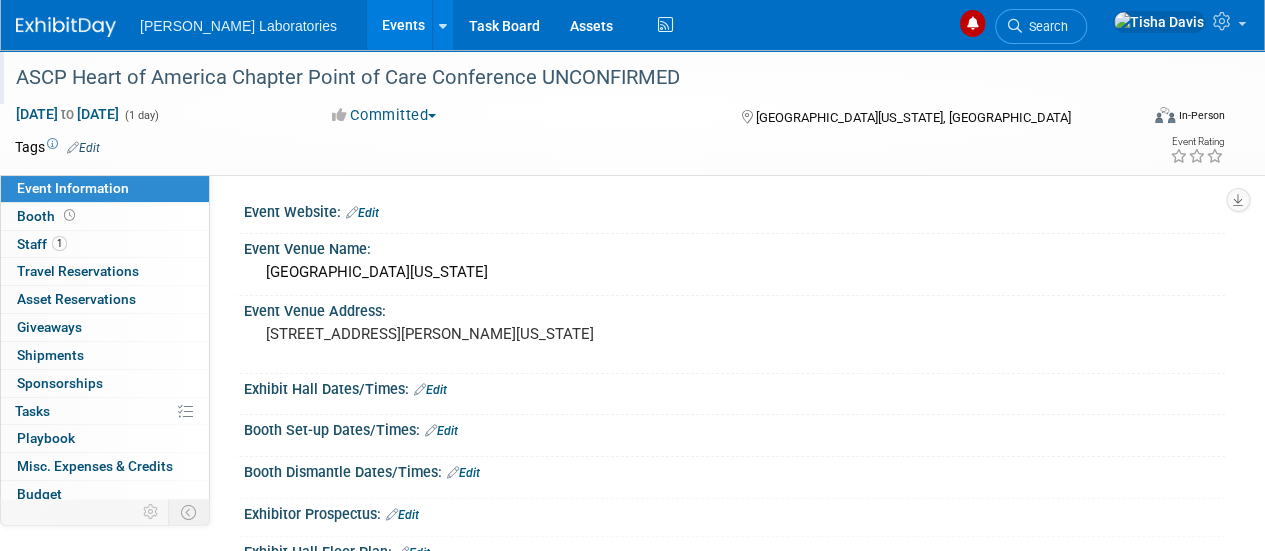 click on "ASCP Heart of America Chapter Point of Care Conference UNCONFIRMED" at bounding box center (565, 78) 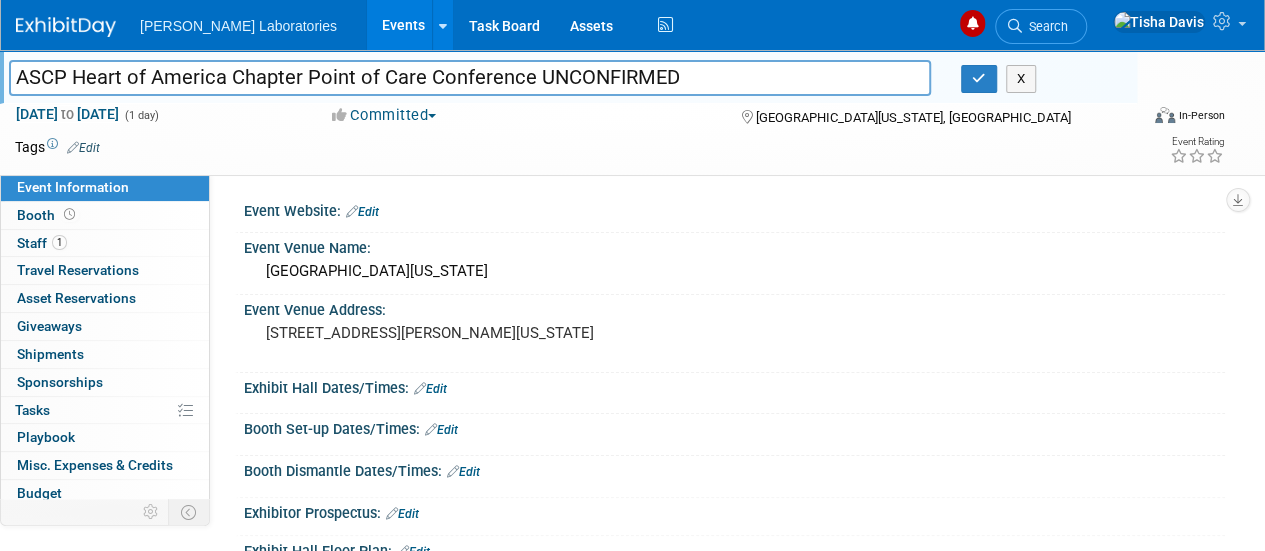 click on "ASCP Heart of America Chapter Point of Care Conference UNCONFIRMED" at bounding box center (470, 77) 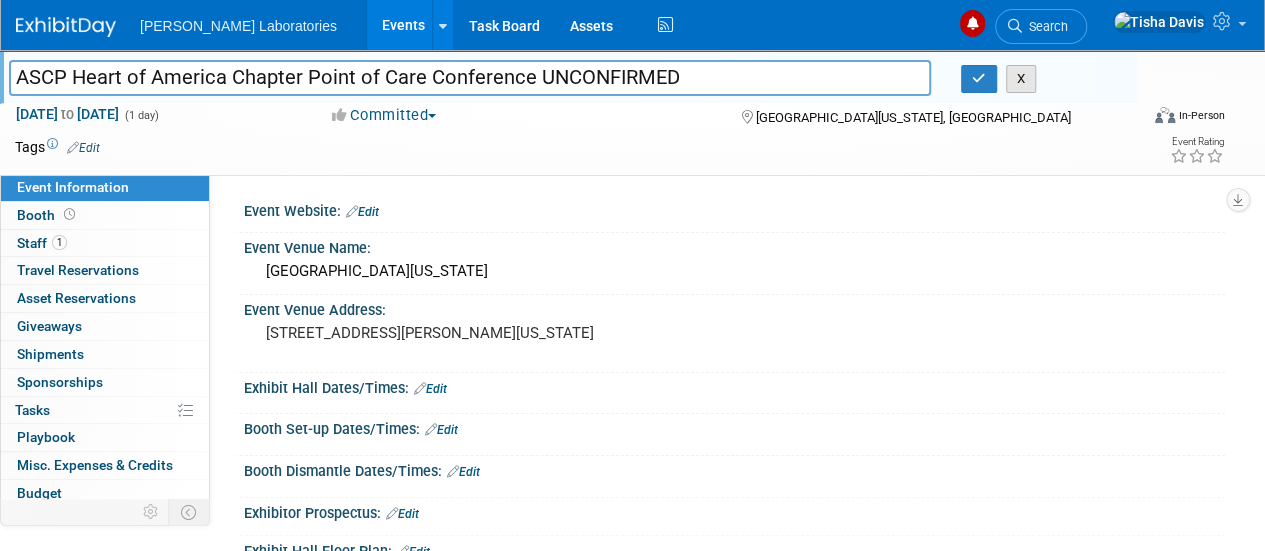 click on "X" at bounding box center [1021, 79] 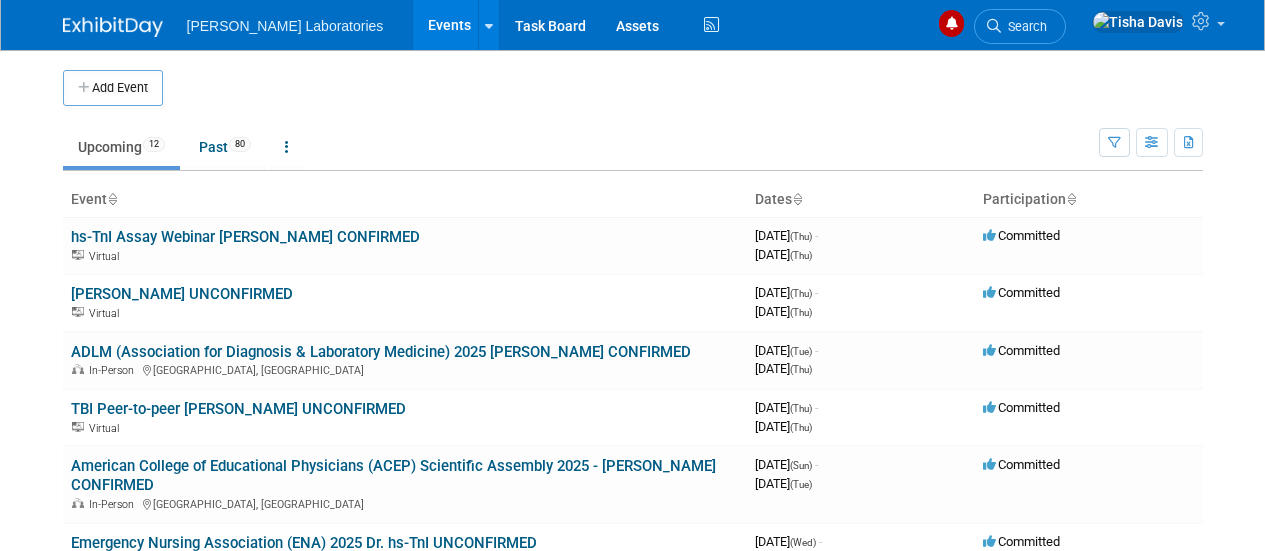 scroll, scrollTop: 0, scrollLeft: 0, axis: both 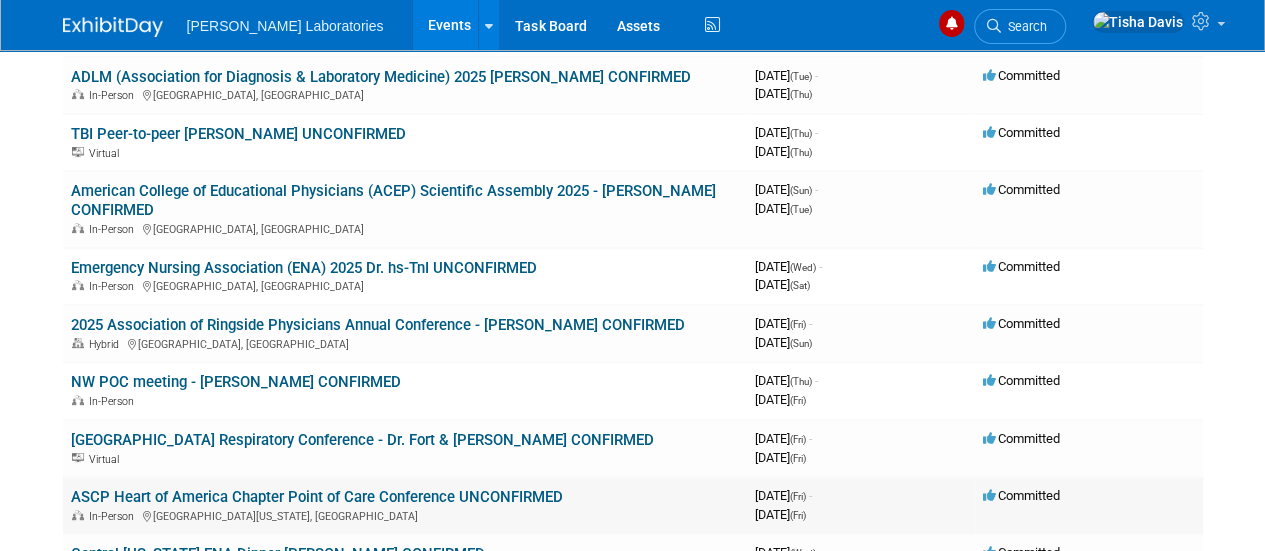 click on "ASCP Heart of America Chapter Point of Care Conference UNCONFIRMED" at bounding box center [317, 497] 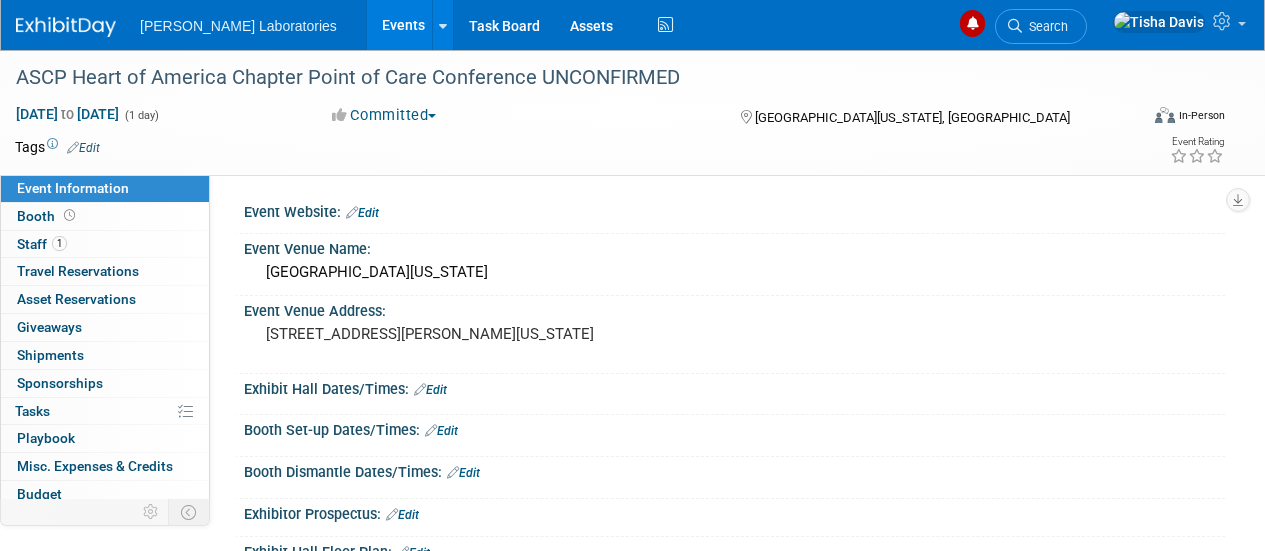 scroll, scrollTop: 0, scrollLeft: 0, axis: both 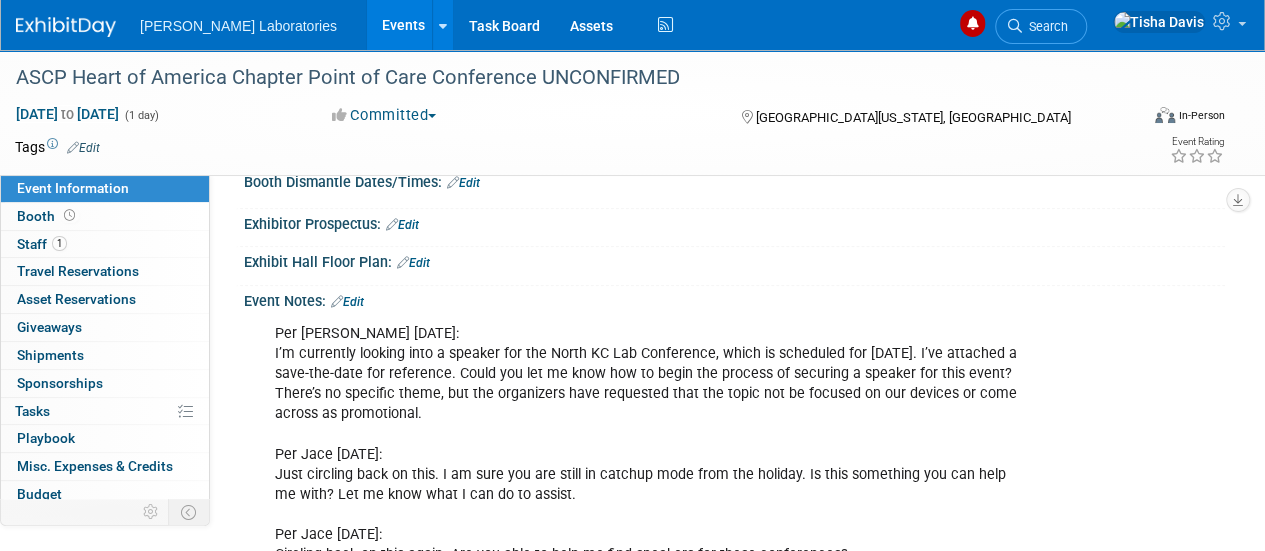 click on "Edit" at bounding box center (347, 302) 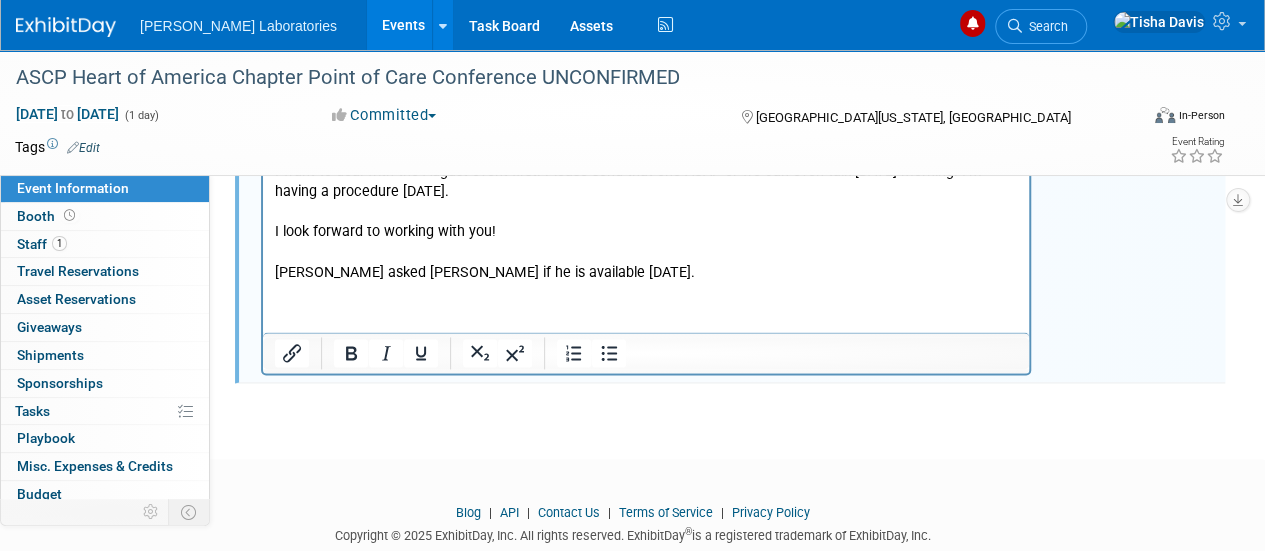scroll, scrollTop: 1278, scrollLeft: 0, axis: vertical 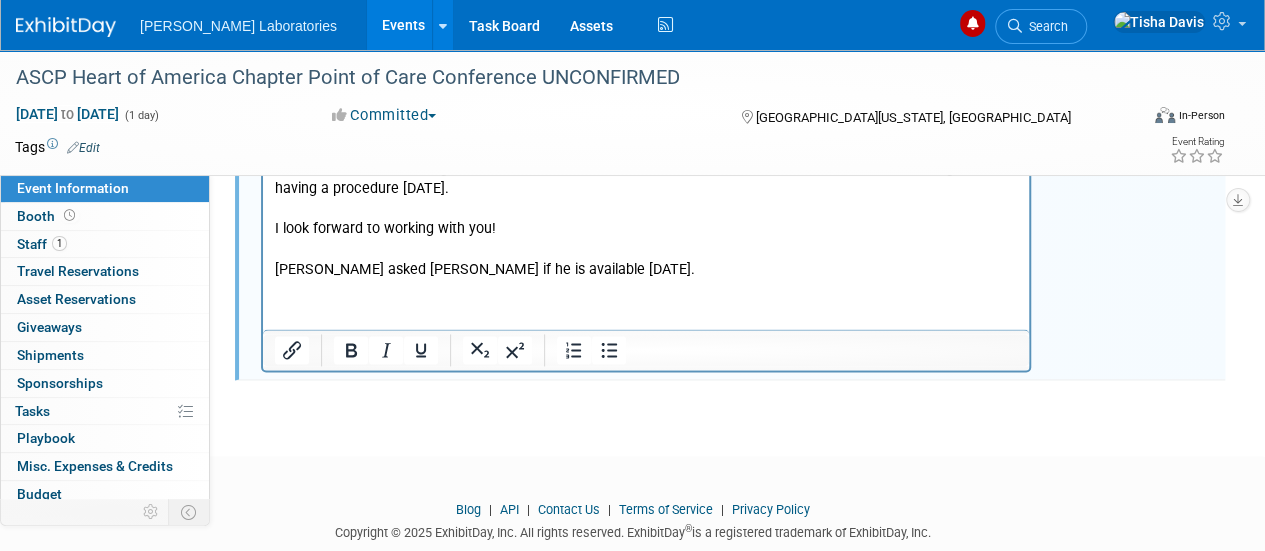 click on "This  HCP PowerPoint  is our list of HCPs. You can look at it to see if you have a preference in HCPs. I will reach out to the HCP to get their availability.   I want to deal with the August event first. Please send that one ASAP or we can even talk on Tuesday morning. I’m having a procedure on Monday.   I look forward to working with you! Tisha asked Dr. Mahler if he is available 7/18/25." at bounding box center (646, 179) 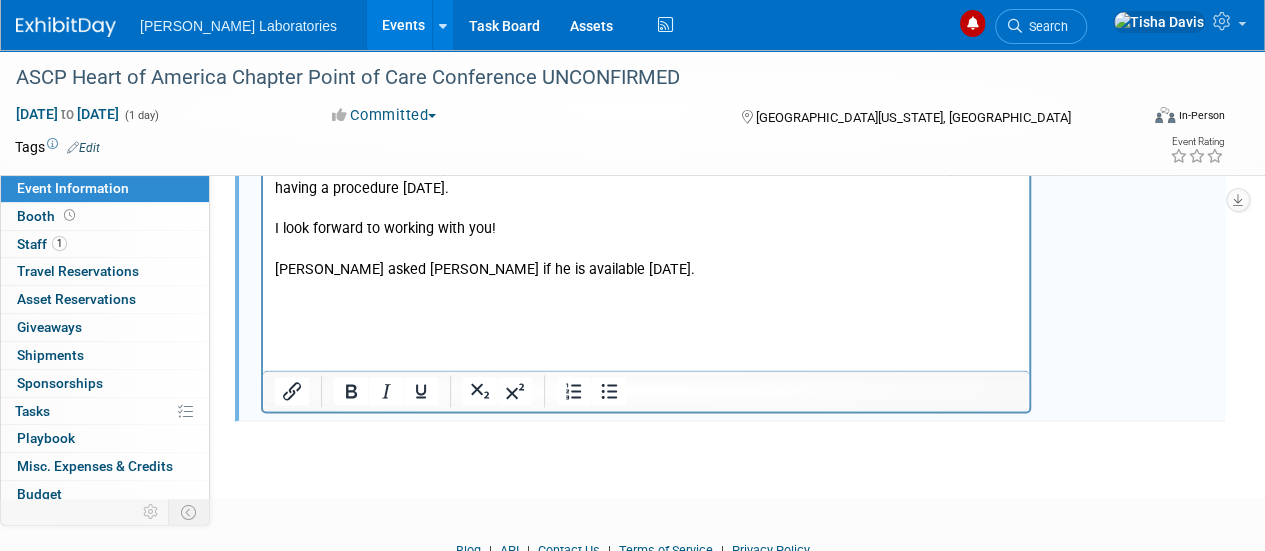 type 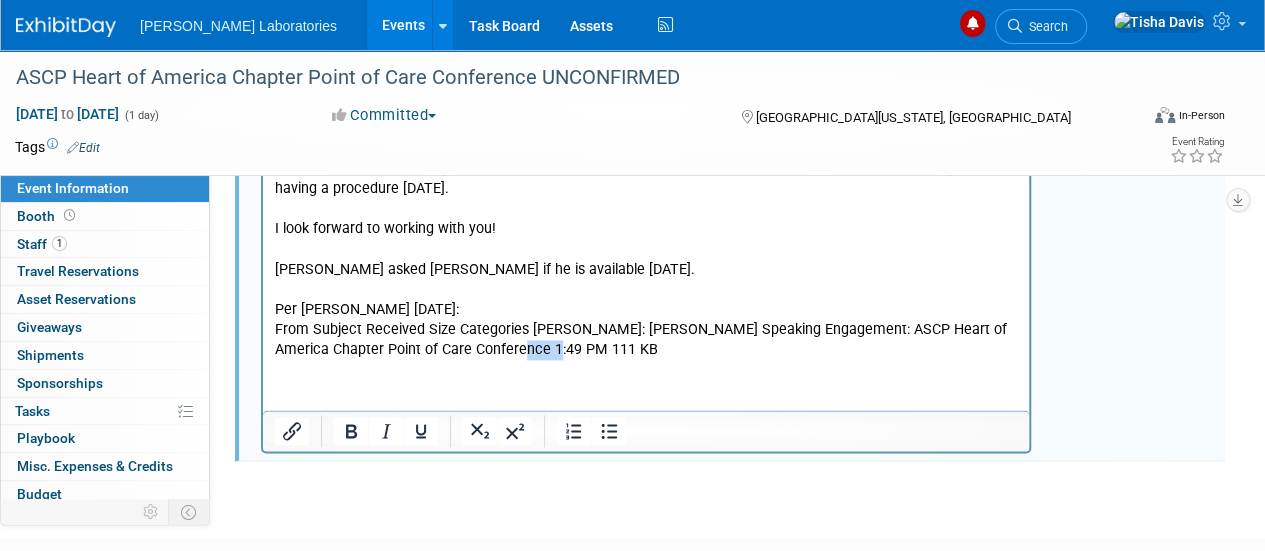 drag, startPoint x: 495, startPoint y: 345, endPoint x: 524, endPoint y: 350, distance: 29.427877 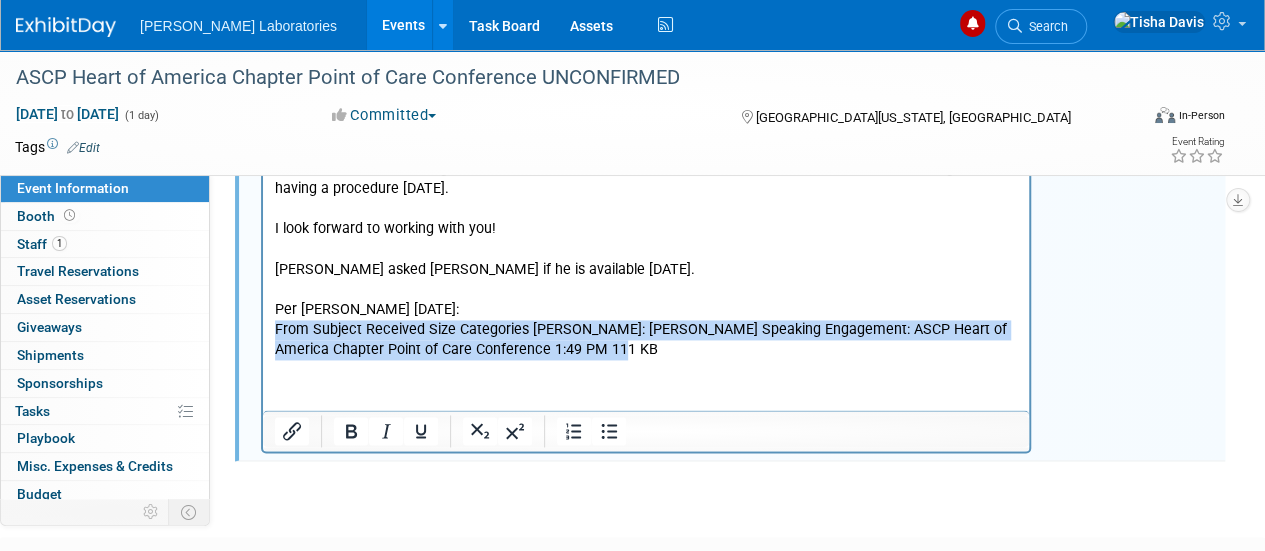 drag, startPoint x: 276, startPoint y: 328, endPoint x: 620, endPoint y: 360, distance: 345.48517 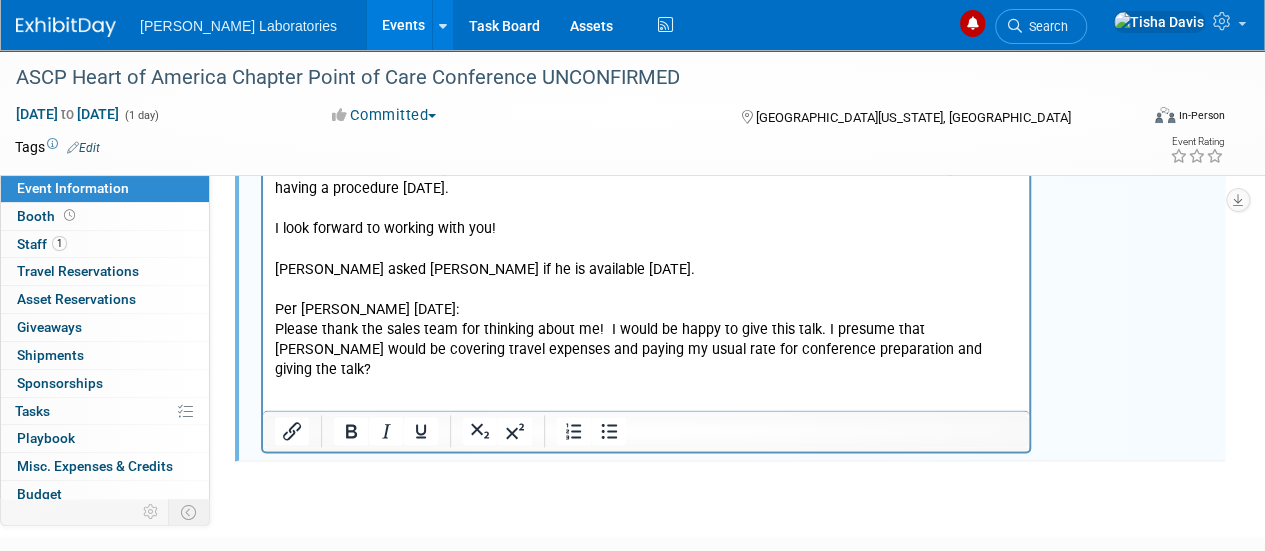 click on "Please thank the sales team for thinking about me!  I would be happy to give this talk. I presume that Abbott would be covering travel expenses and paying my usual rate for conference preparation and giving the talk?" at bounding box center [646, 350] 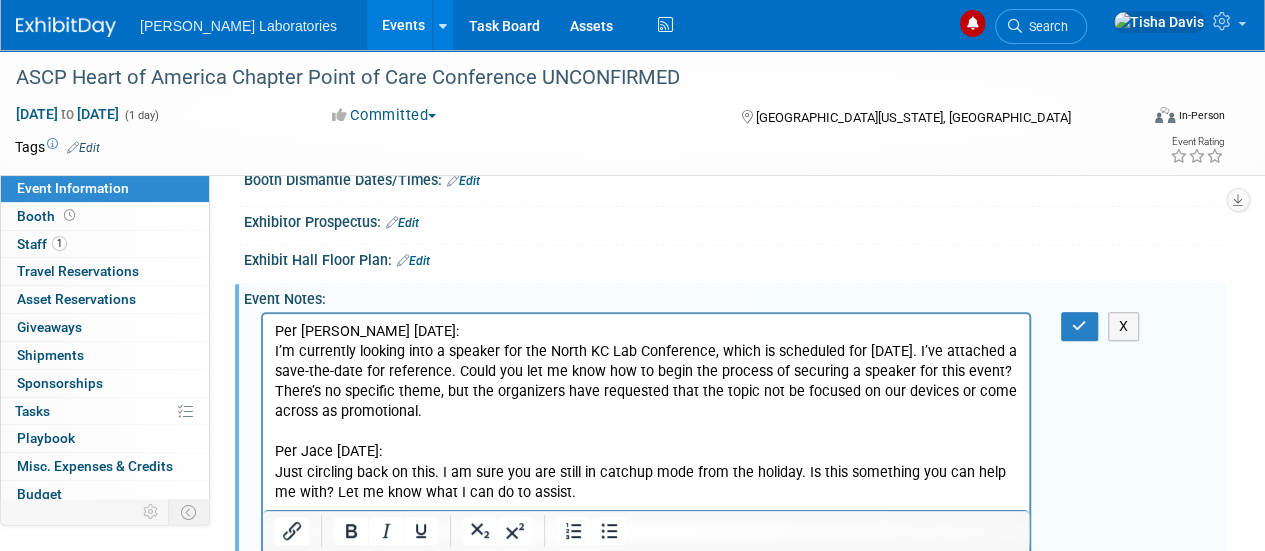 scroll, scrollTop: 290, scrollLeft: 0, axis: vertical 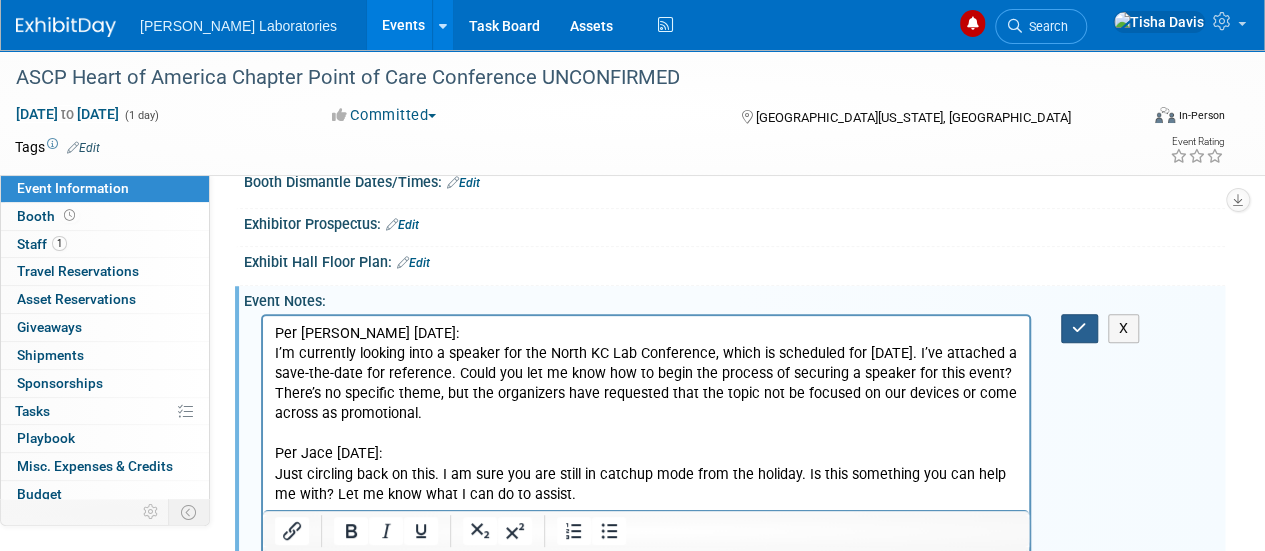 click at bounding box center [1079, 328] 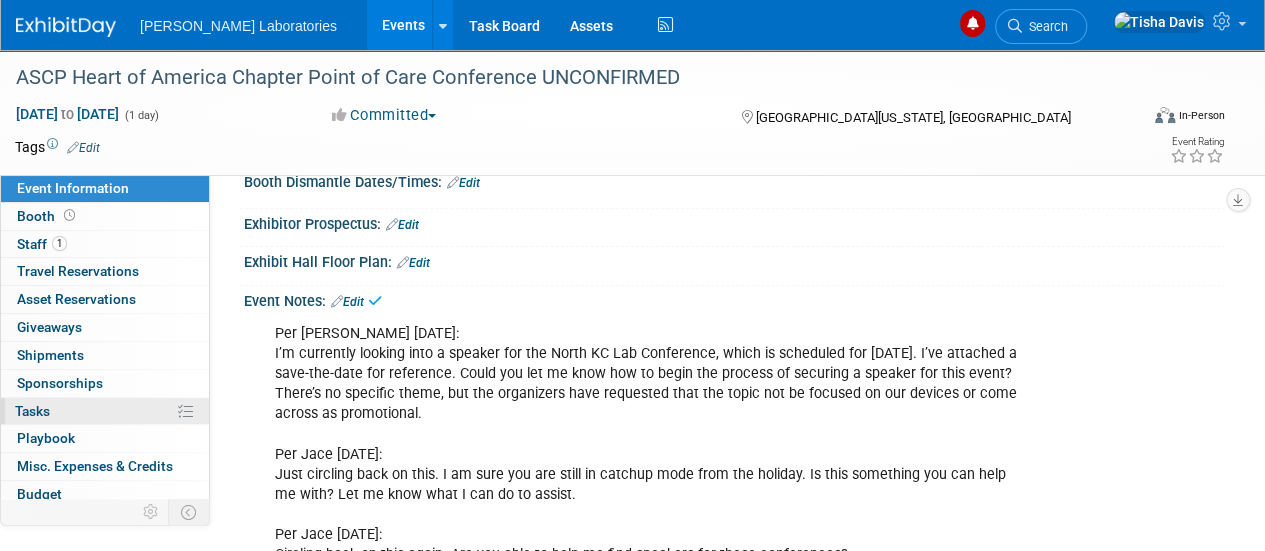 click on "0%
Tasks 0%" at bounding box center [105, 411] 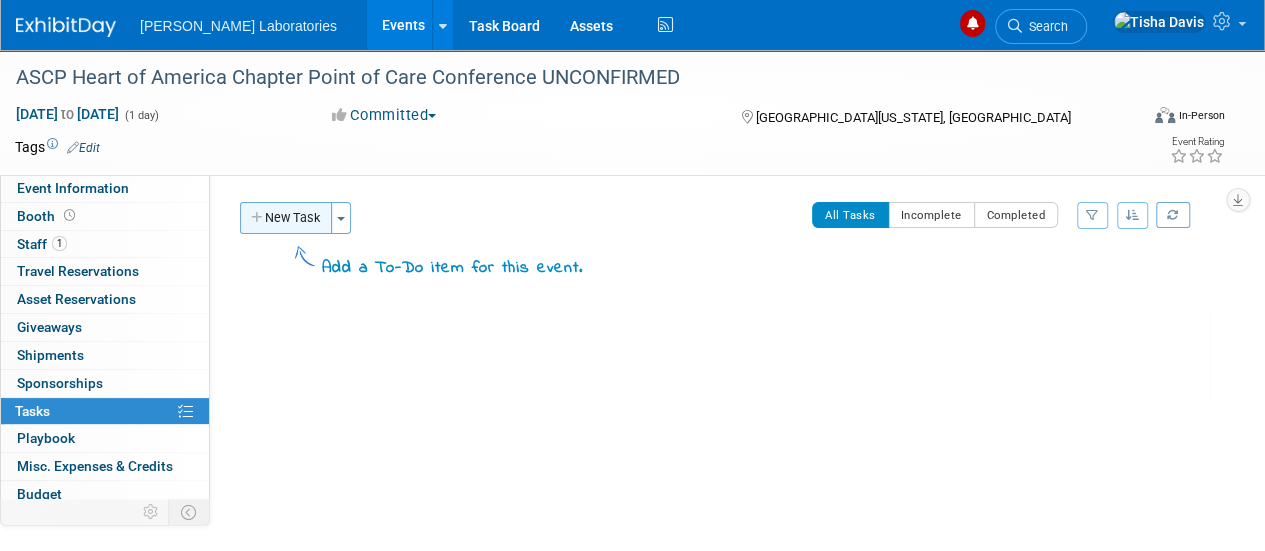 click on "New Task" at bounding box center [286, 218] 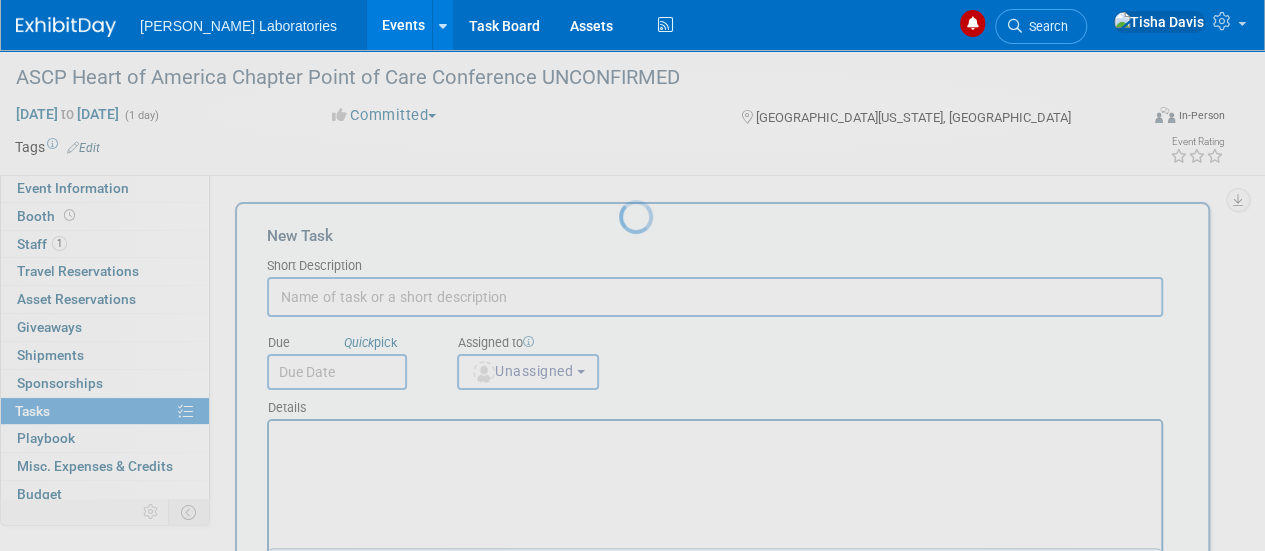 scroll, scrollTop: 0, scrollLeft: 0, axis: both 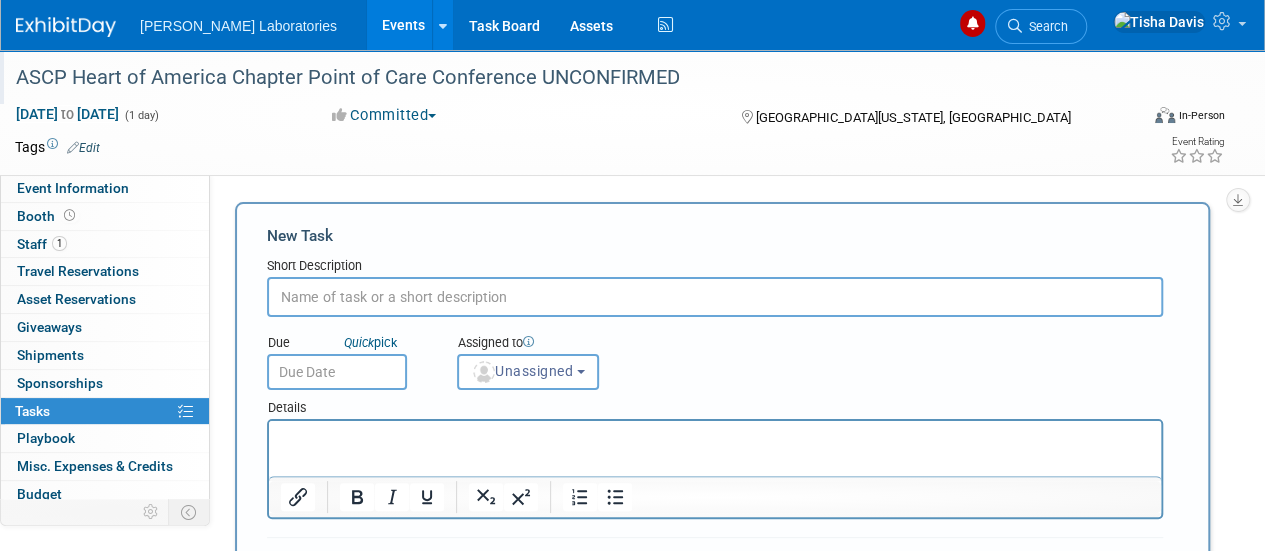 click on "ASCP Heart of America Chapter Point of Care Conference UNCONFIRMED" at bounding box center [565, 78] 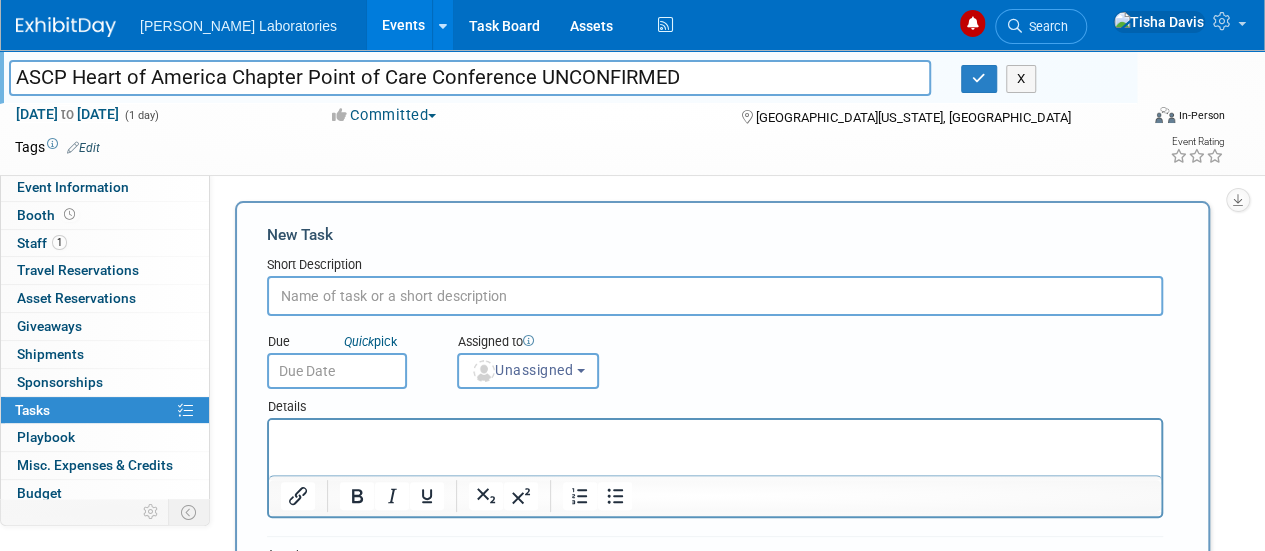 drag, startPoint x: 535, startPoint y: 77, endPoint x: 462, endPoint y: 163, distance: 112.805145 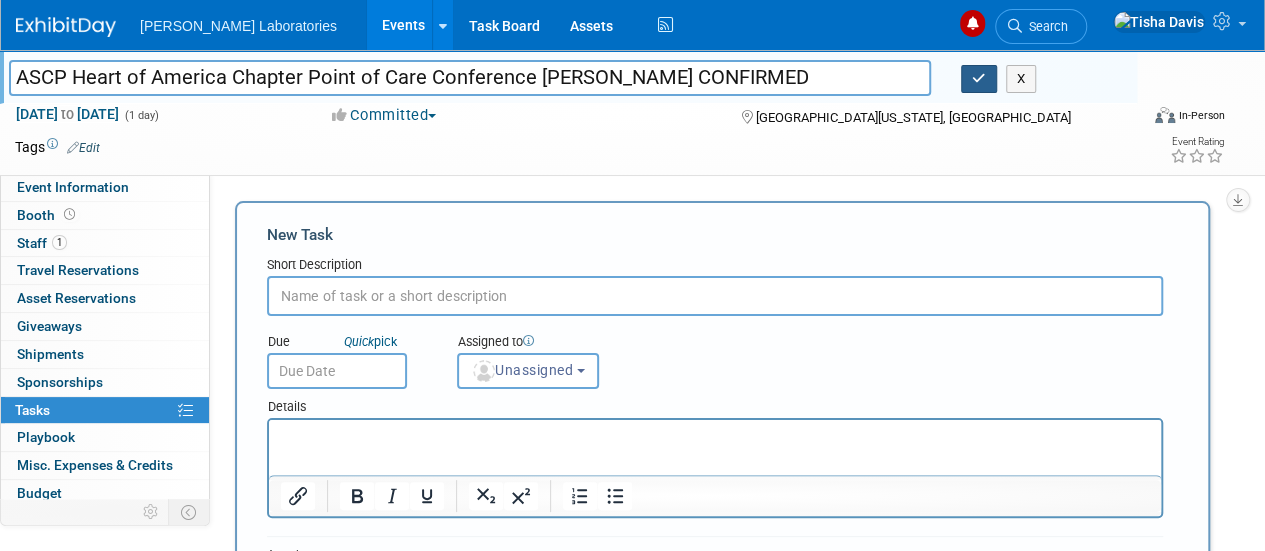 type on "ASCP Heart of America Chapter Point of Care Conference Dr. Mahler CONFIRMED" 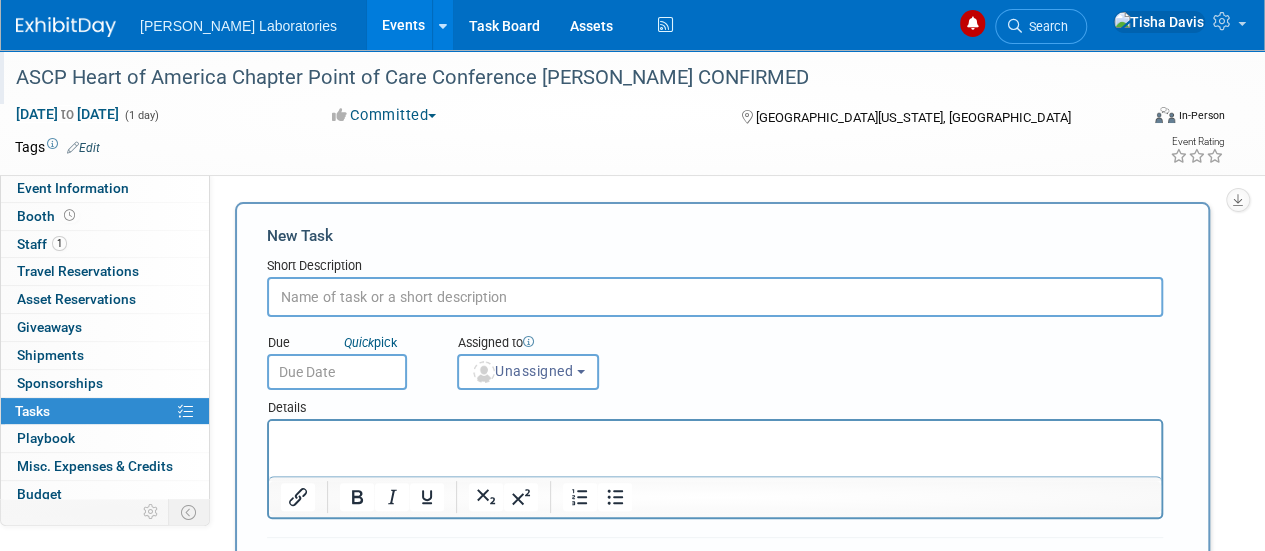 click at bounding box center (715, 297) 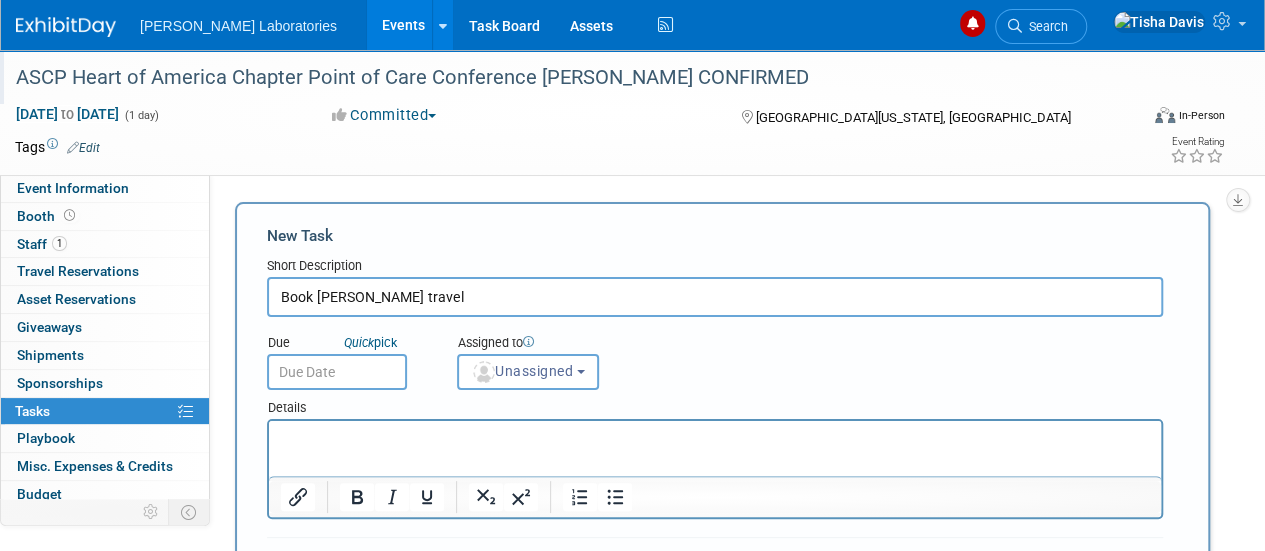 type on "Book Dr. Mahler's travel" 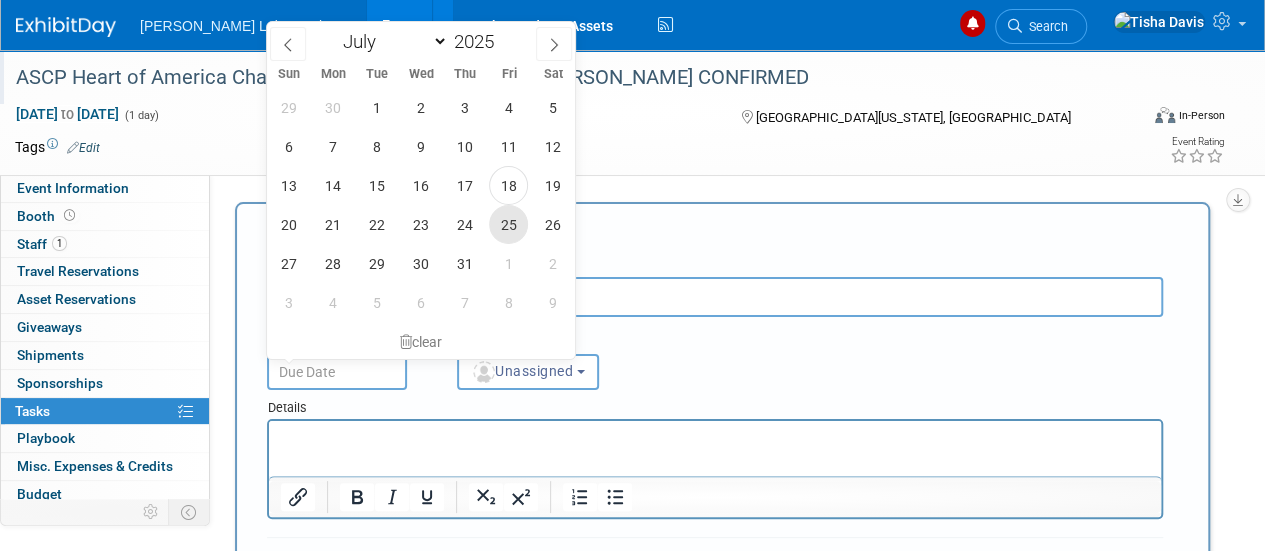 click on "25" at bounding box center [508, 224] 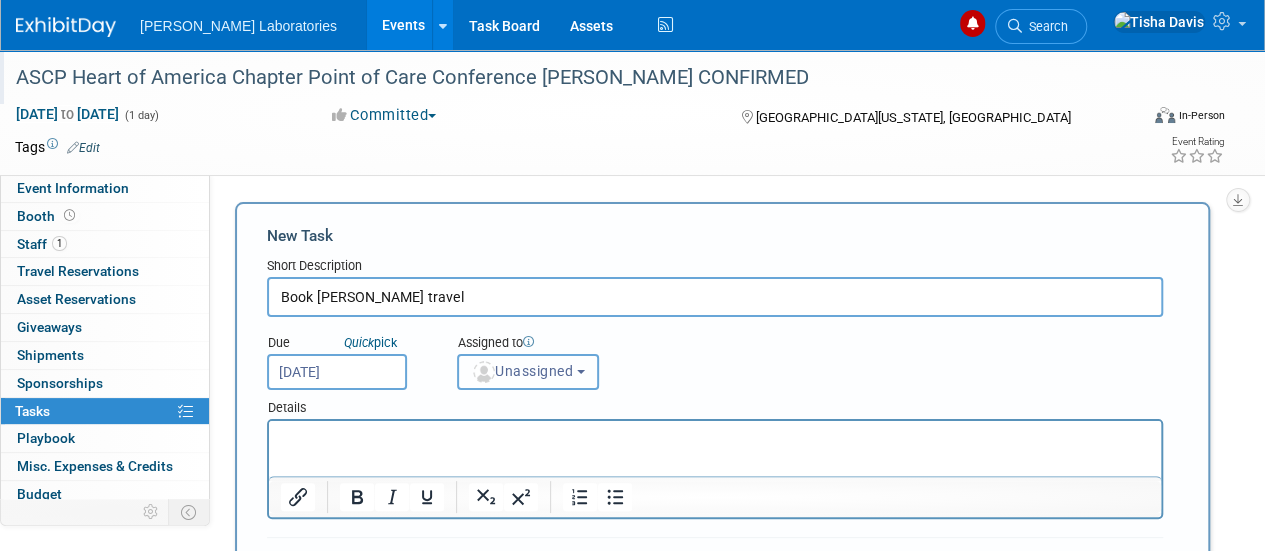 click on "Unassigned" at bounding box center (528, 372) 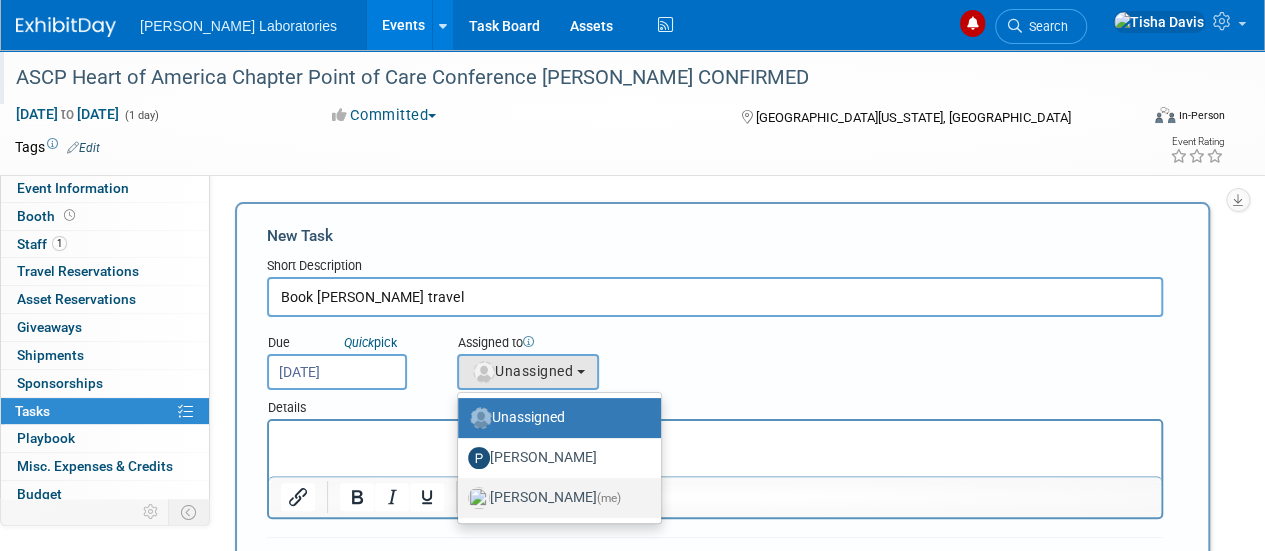 click on "Tisha Davis
(me)" at bounding box center (554, 498) 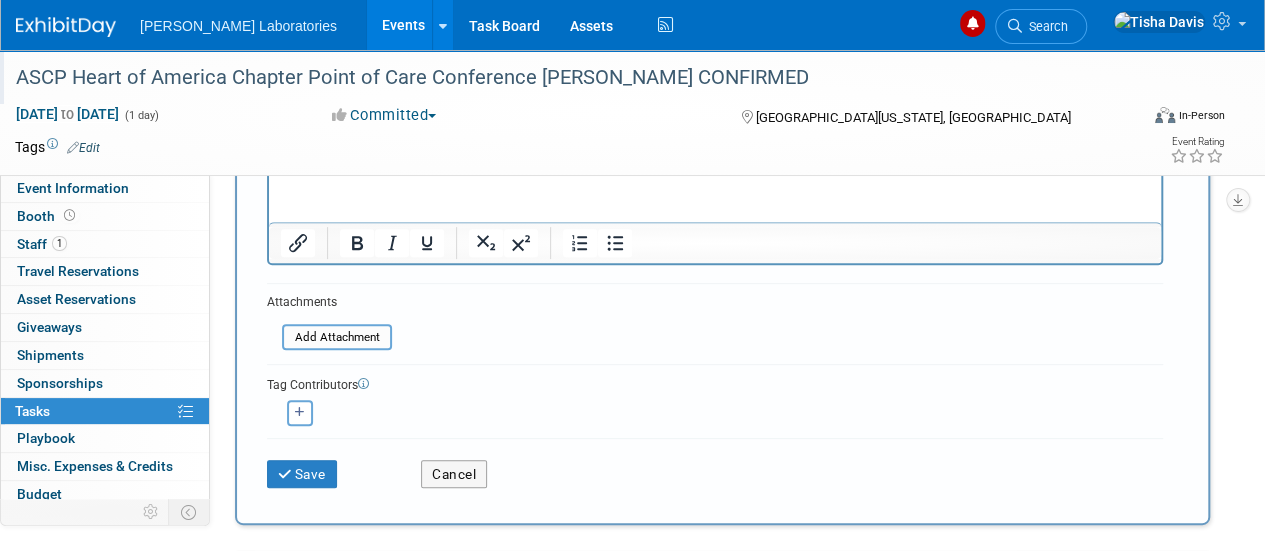 scroll, scrollTop: 268, scrollLeft: 0, axis: vertical 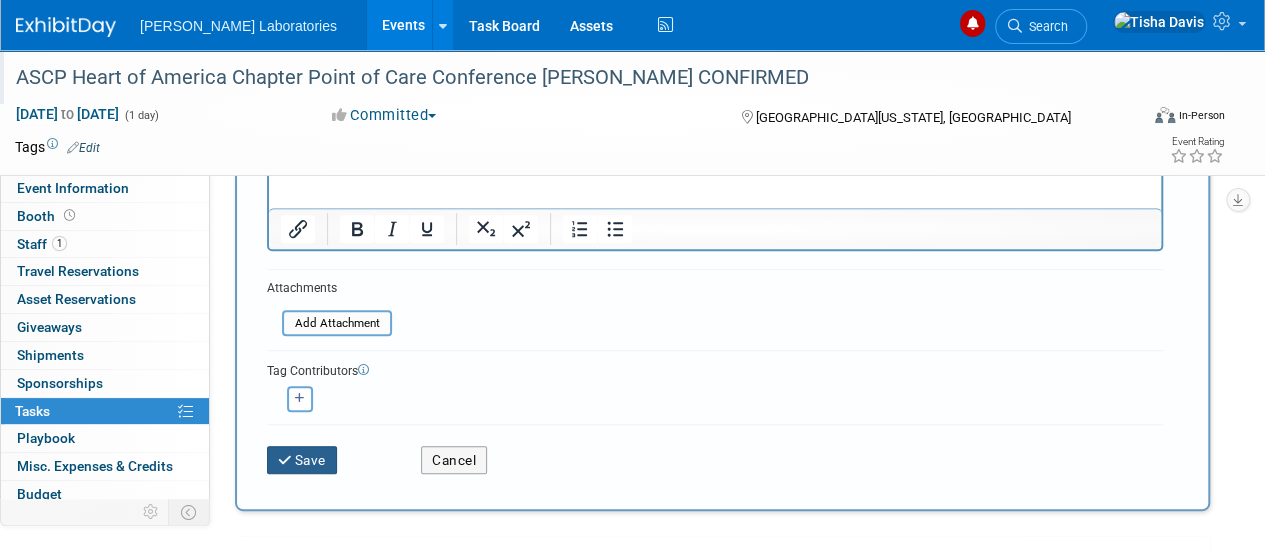 drag, startPoint x: 296, startPoint y: 446, endPoint x: 298, endPoint y: 462, distance: 16.124516 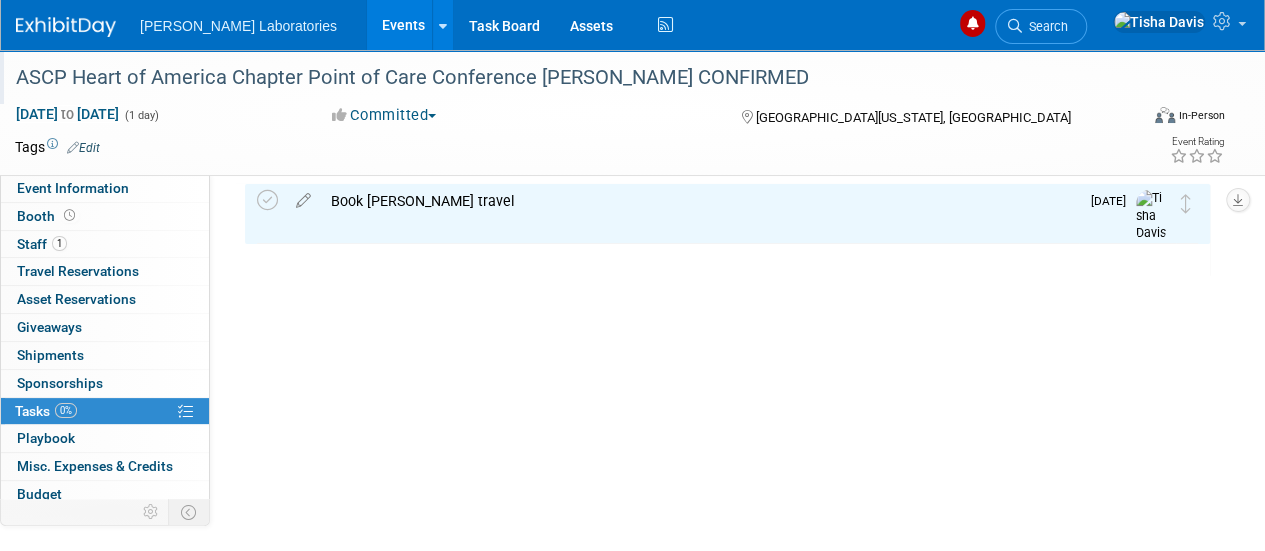 scroll, scrollTop: 0, scrollLeft: 0, axis: both 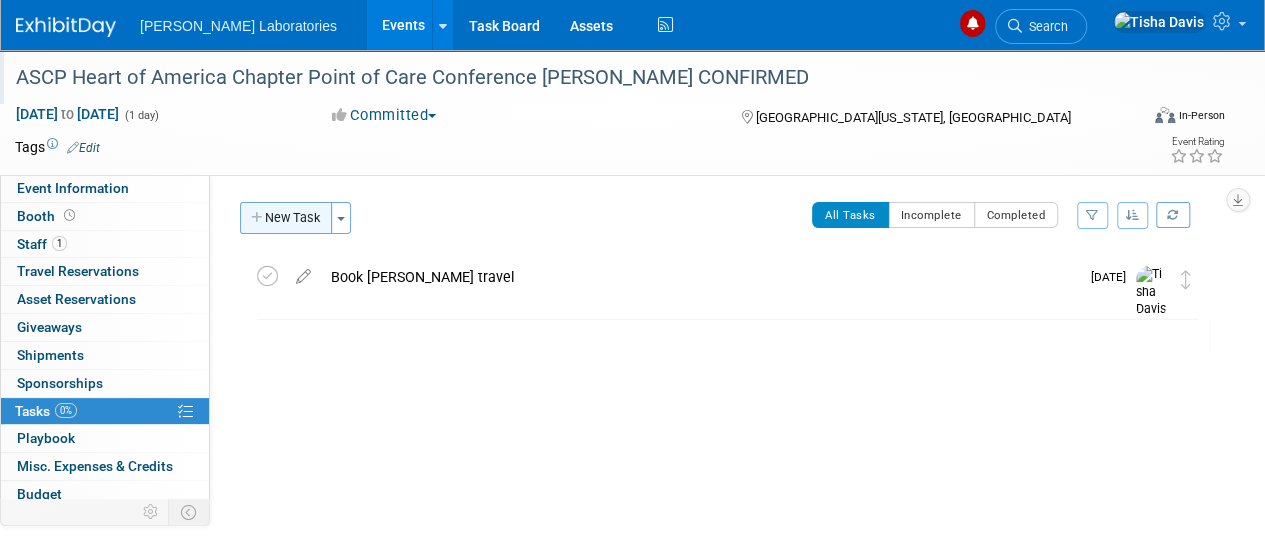 click on "New Task" at bounding box center [286, 218] 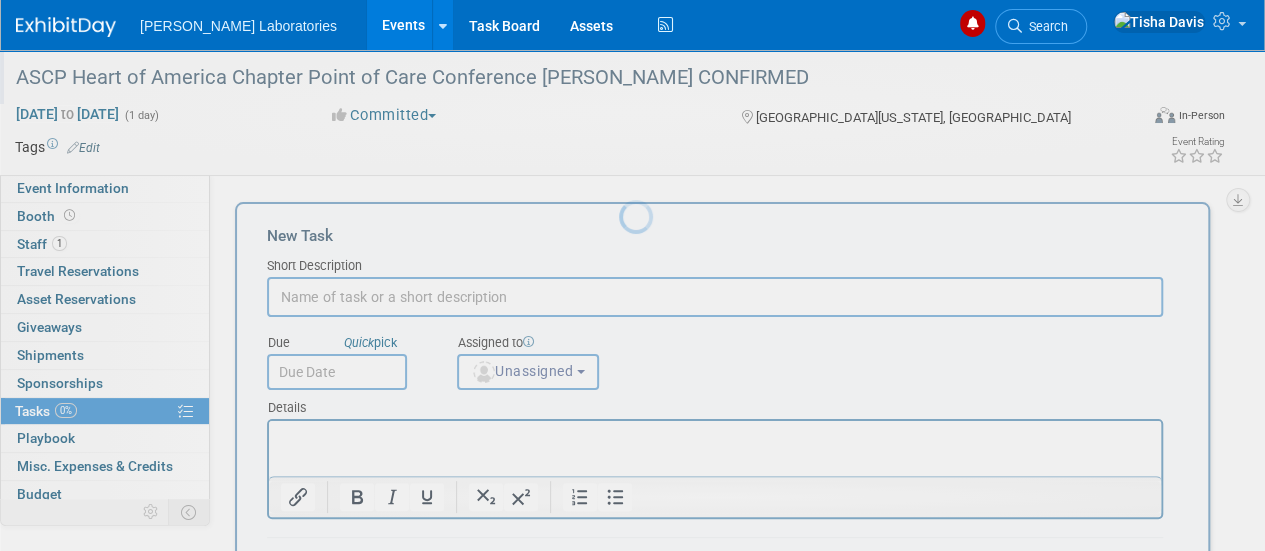 scroll, scrollTop: 0, scrollLeft: 0, axis: both 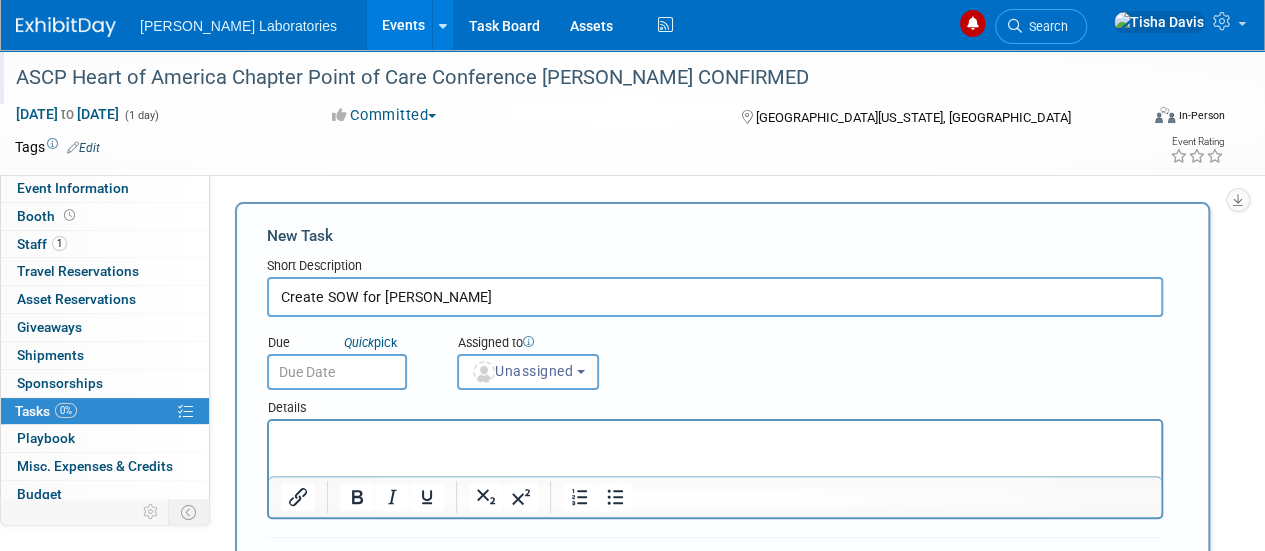 type on "Create SOW for Dr. Mahler" 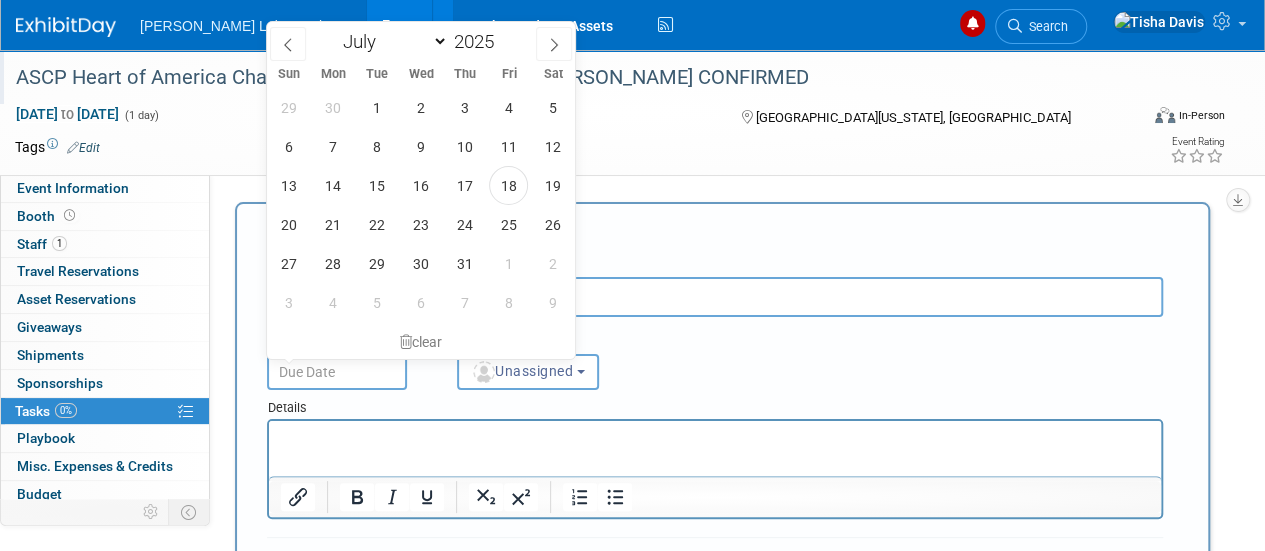 click at bounding box center [337, 372] 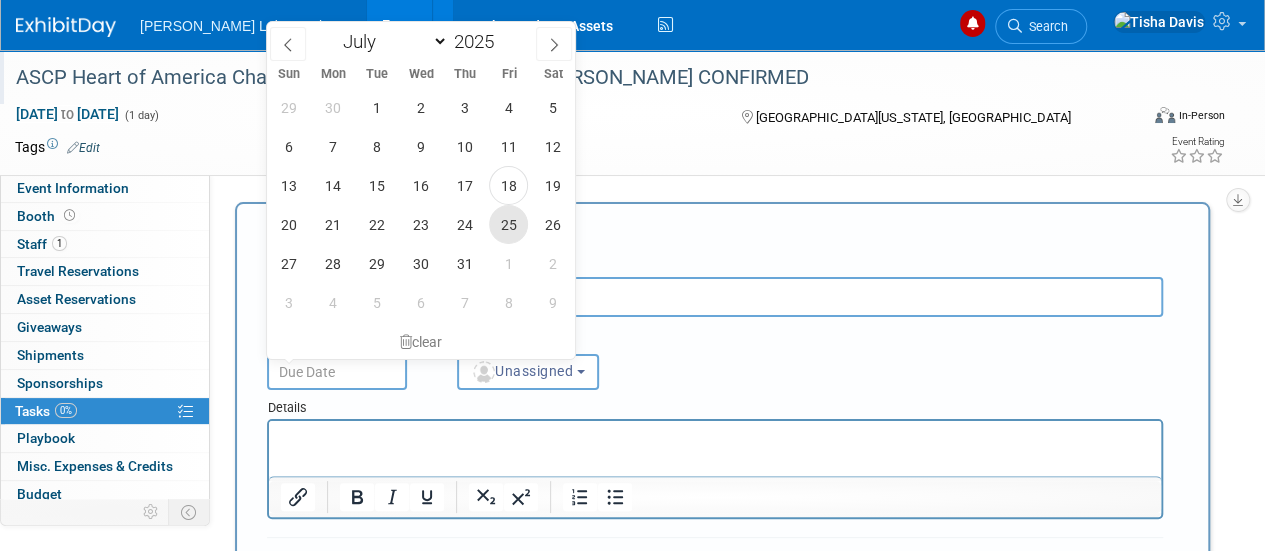 click on "25" at bounding box center [508, 224] 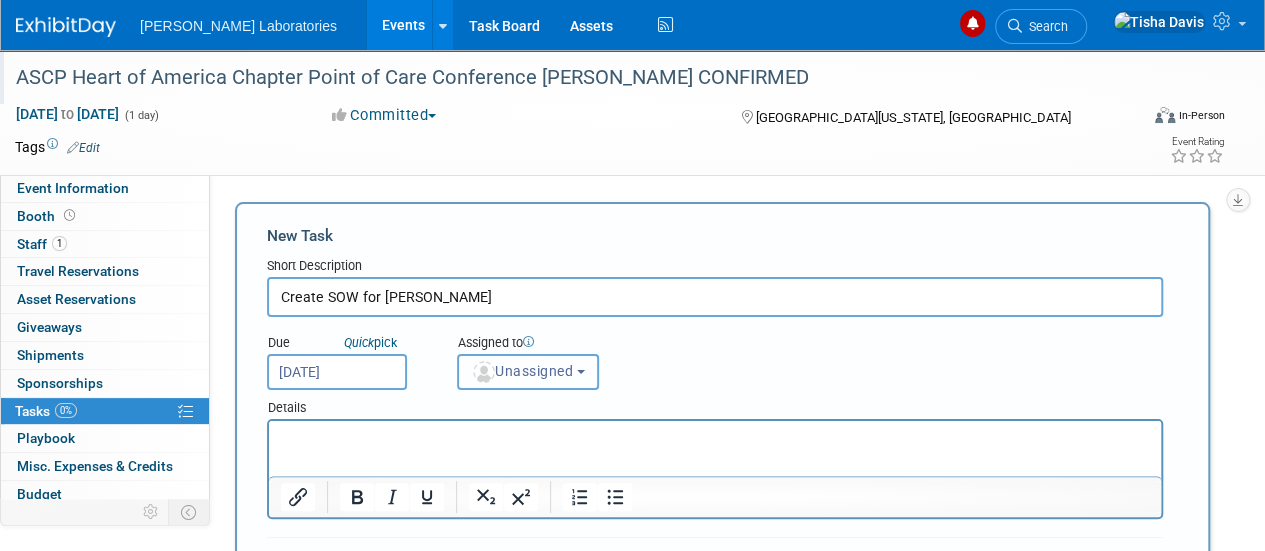 click on "Unassigned" at bounding box center (528, 372) 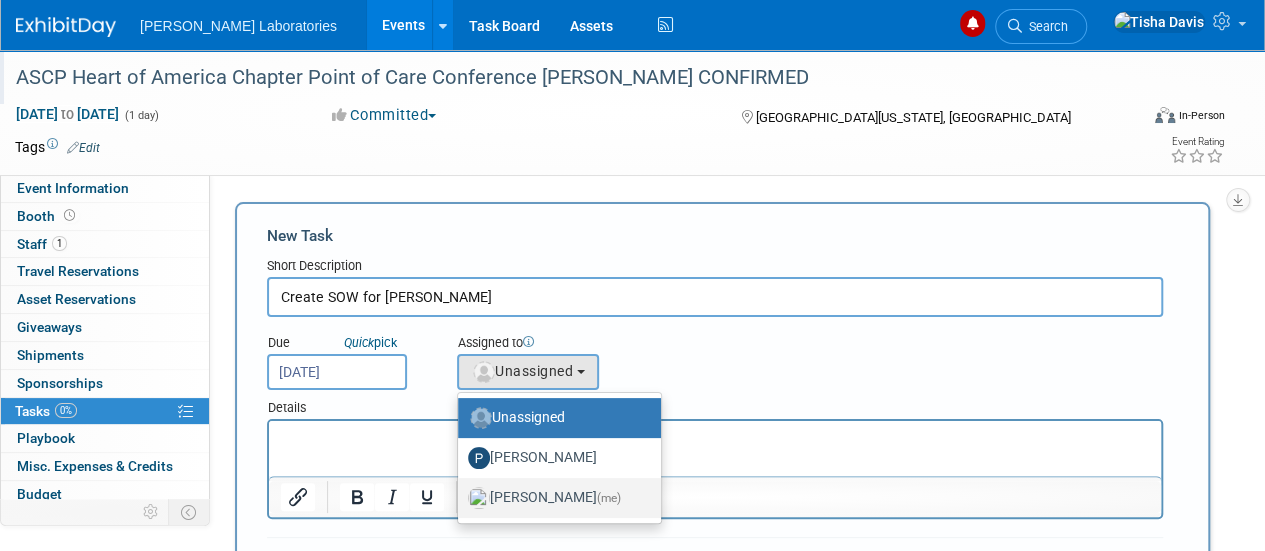 click on "Tisha Davis
(me)" at bounding box center [554, 498] 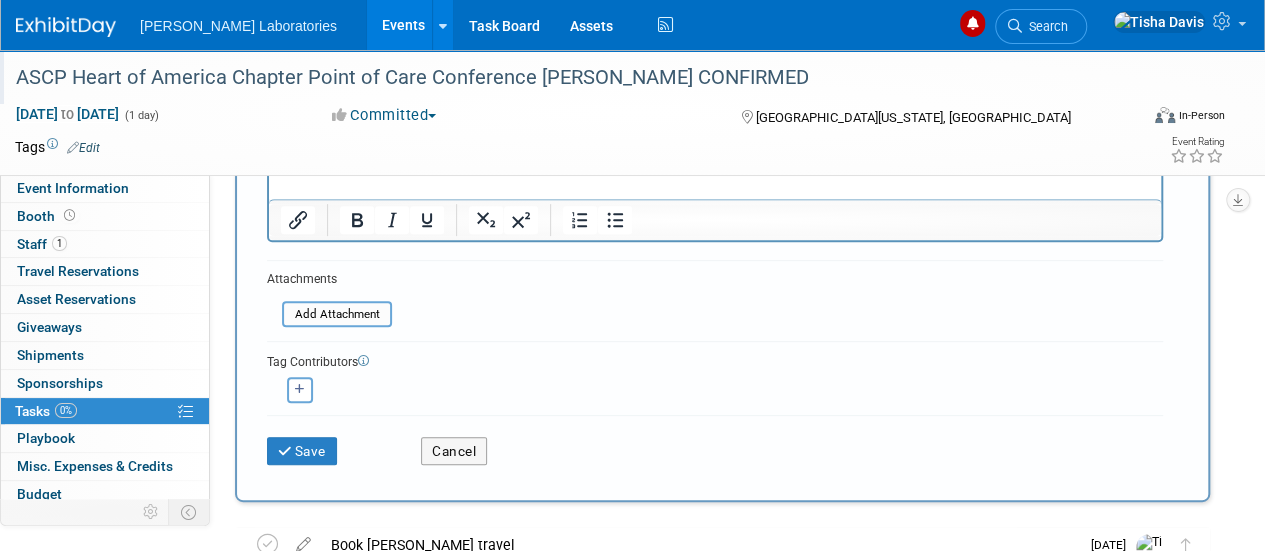 scroll, scrollTop: 280, scrollLeft: 0, axis: vertical 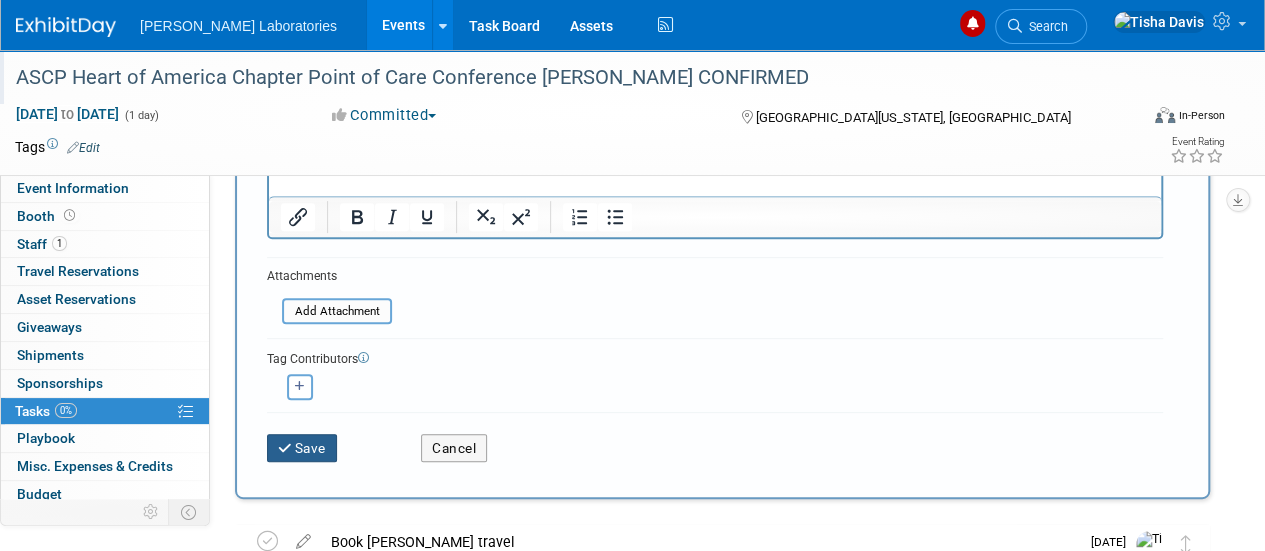 click on "Save" at bounding box center (302, 448) 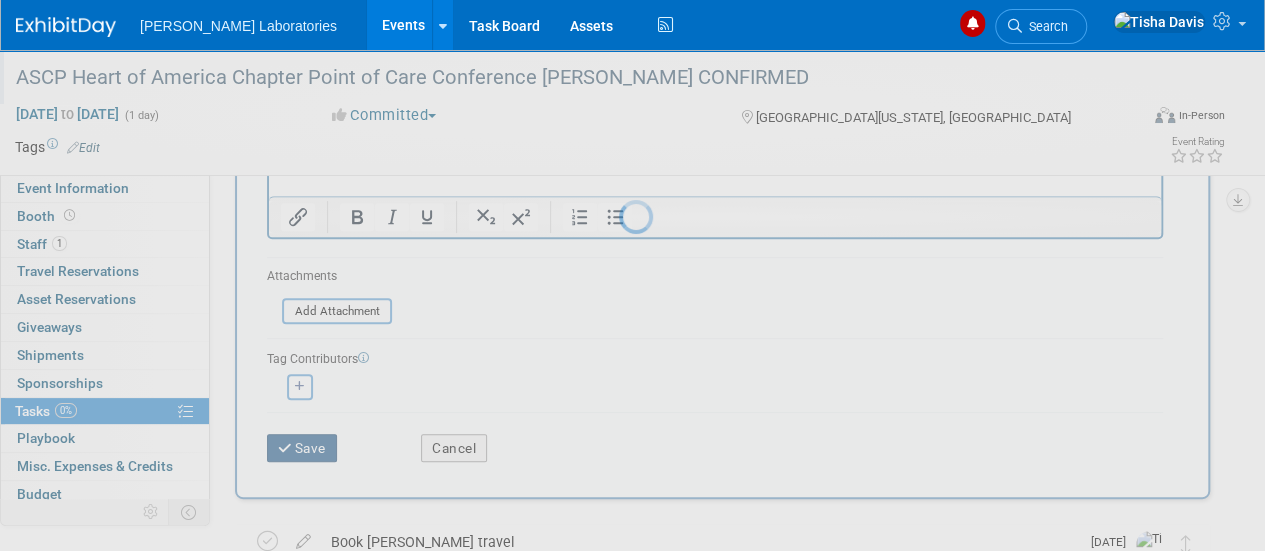 scroll, scrollTop: 76, scrollLeft: 0, axis: vertical 